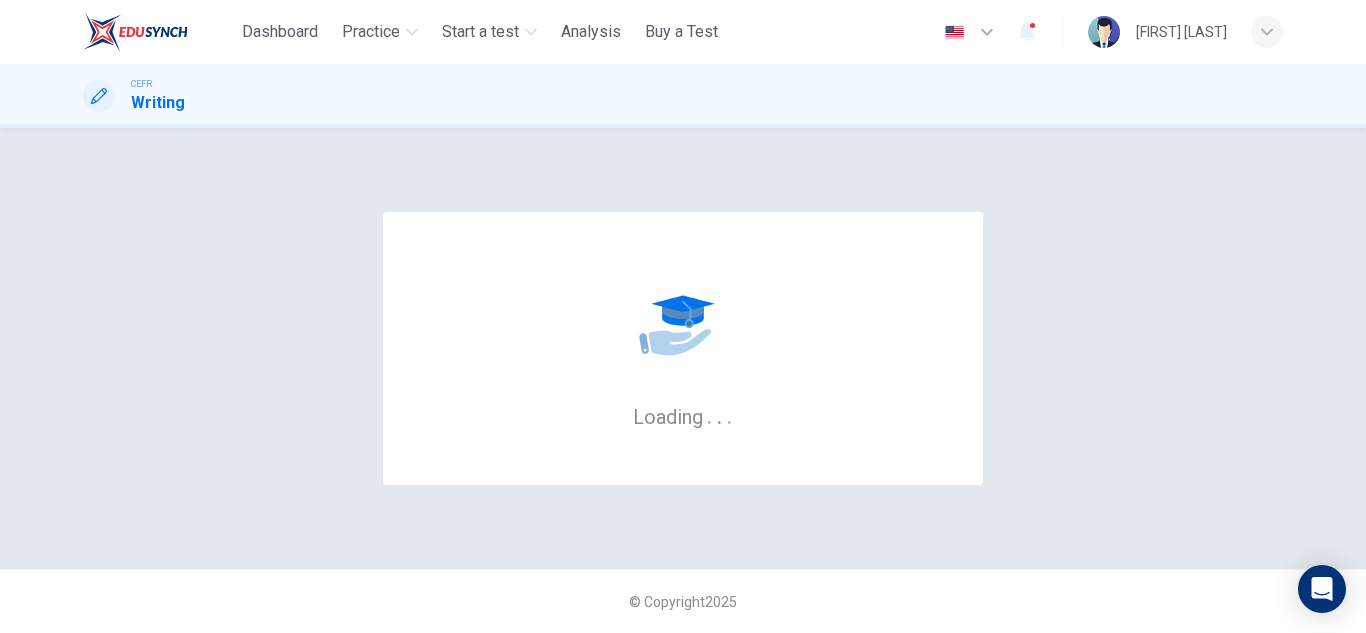 scroll, scrollTop: 0, scrollLeft: 0, axis: both 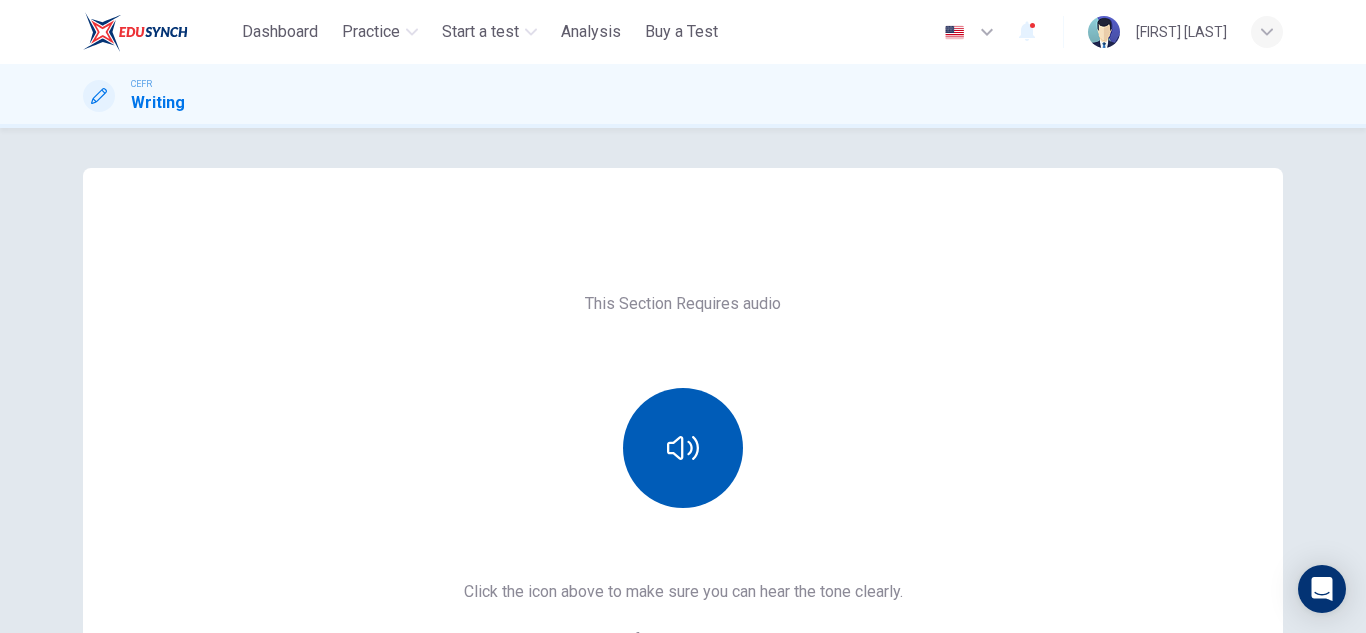 click at bounding box center [683, 448] 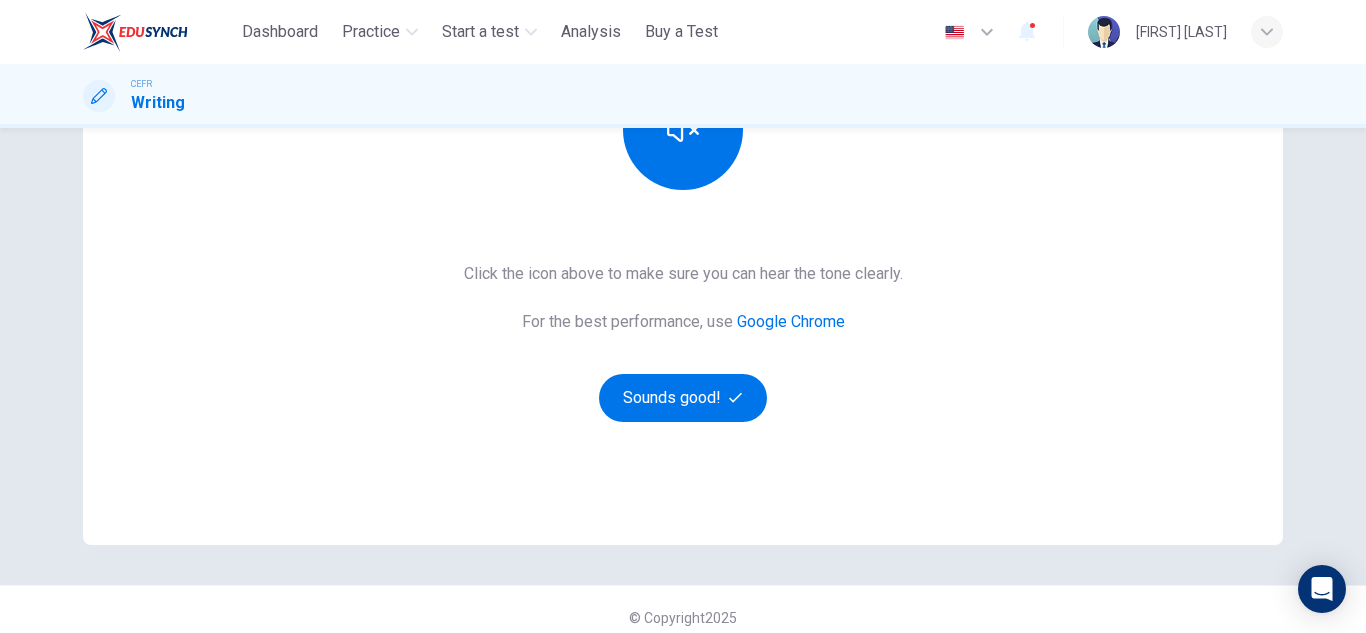 scroll, scrollTop: 334, scrollLeft: 0, axis: vertical 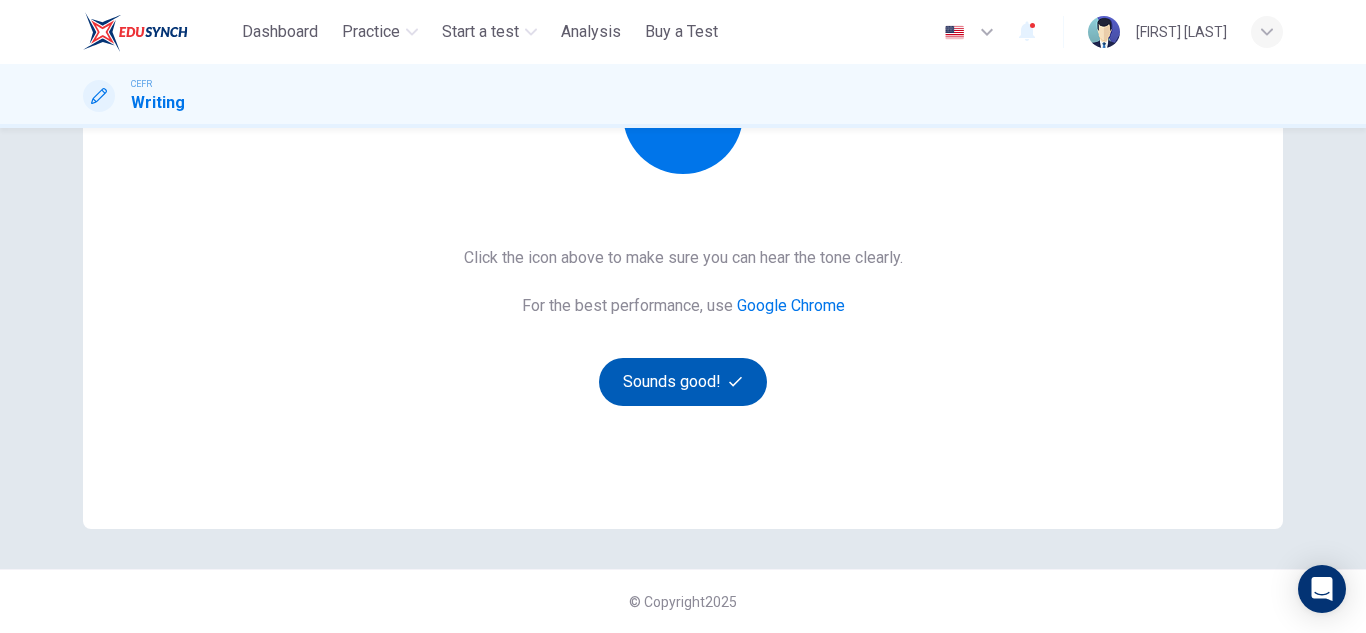 click on "Sounds good!" at bounding box center [683, 382] 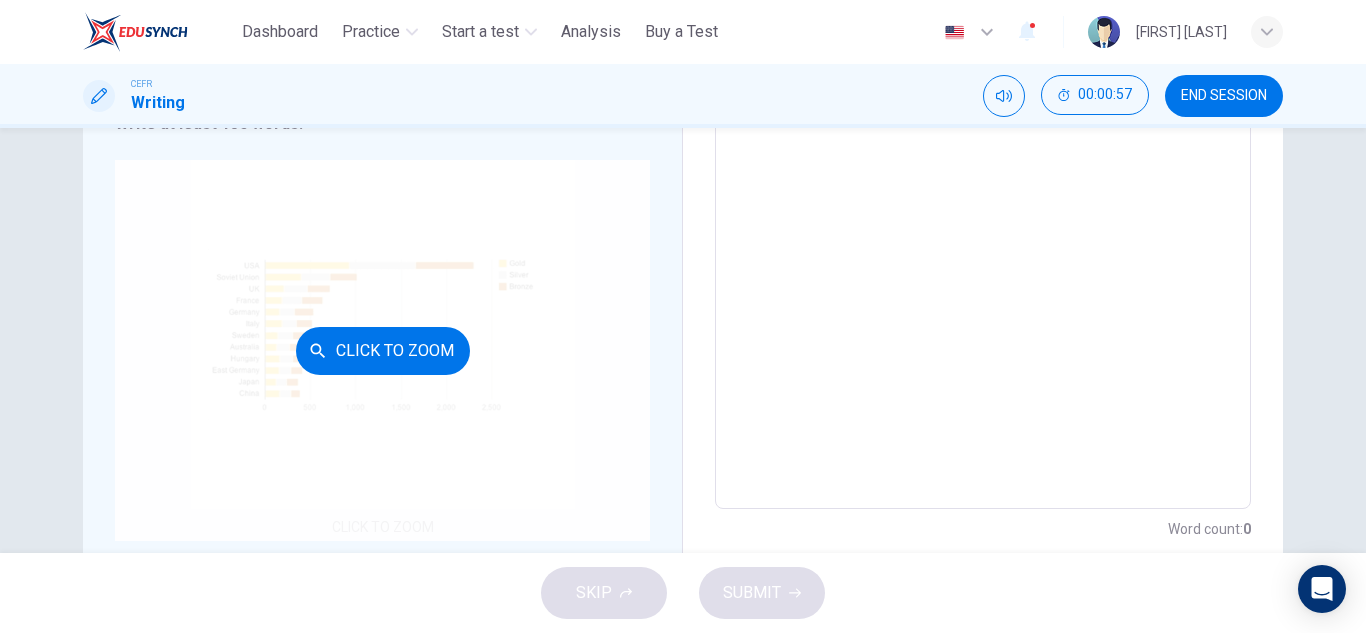 scroll, scrollTop: 452, scrollLeft: 0, axis: vertical 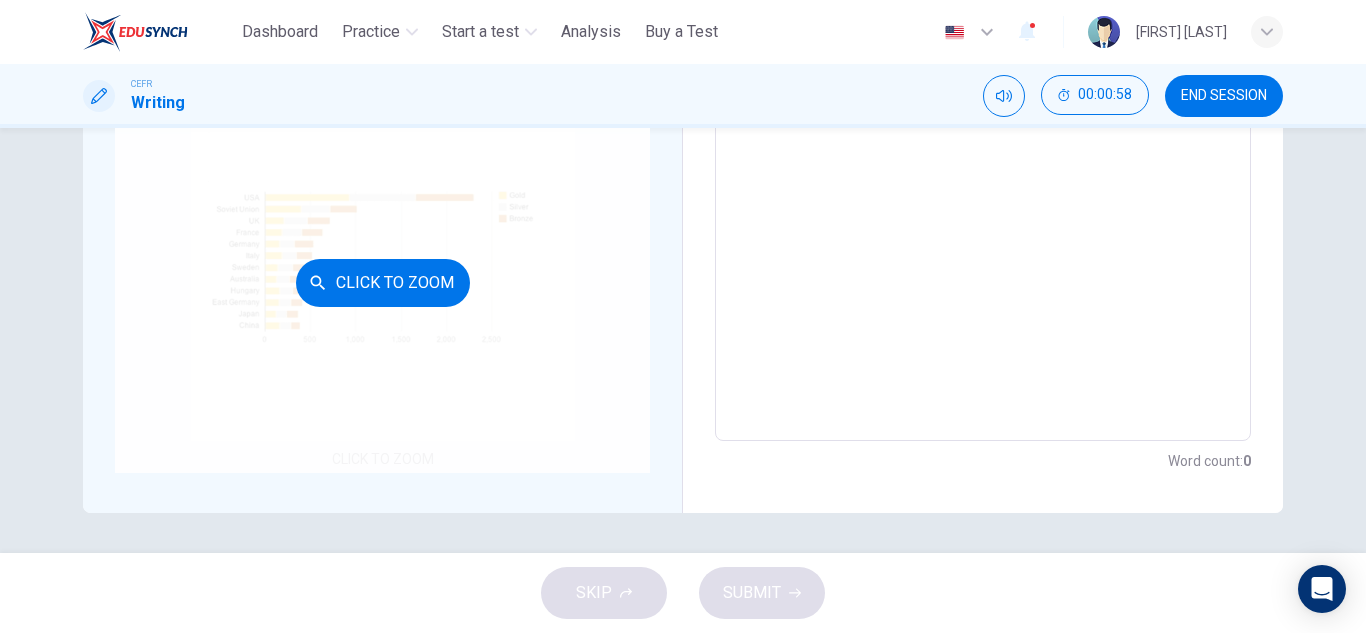 click on "Click to Zoom" at bounding box center [383, 283] 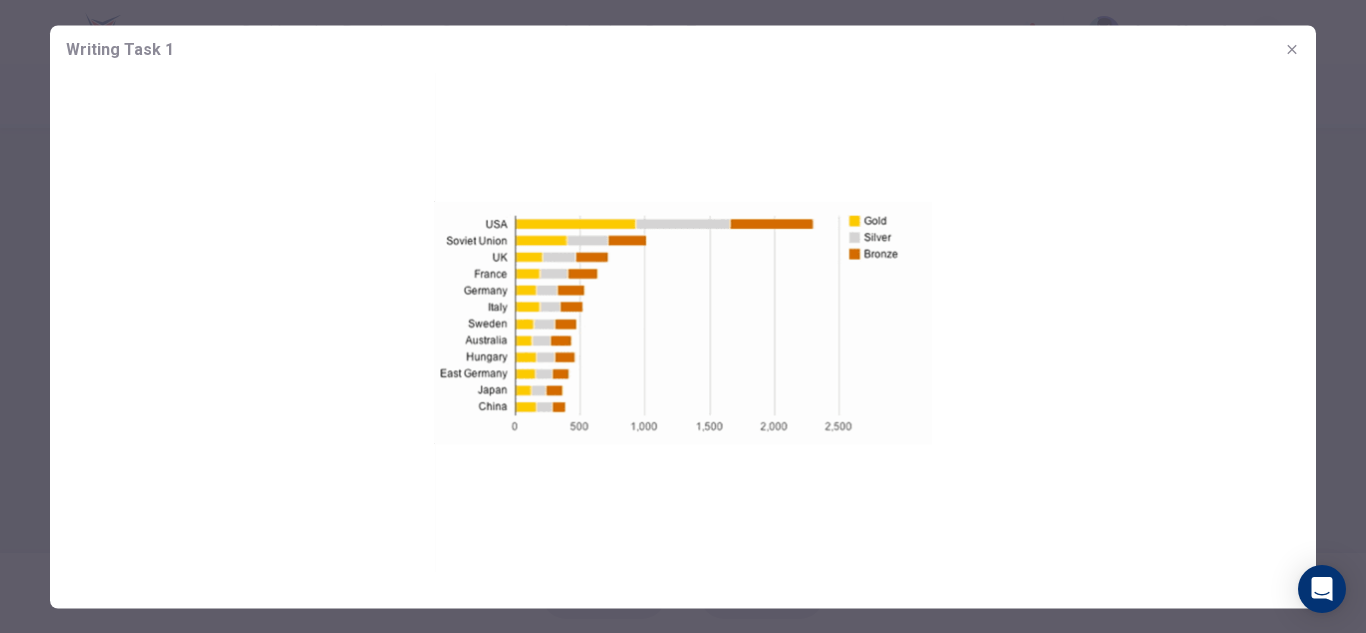 click at bounding box center (683, 322) 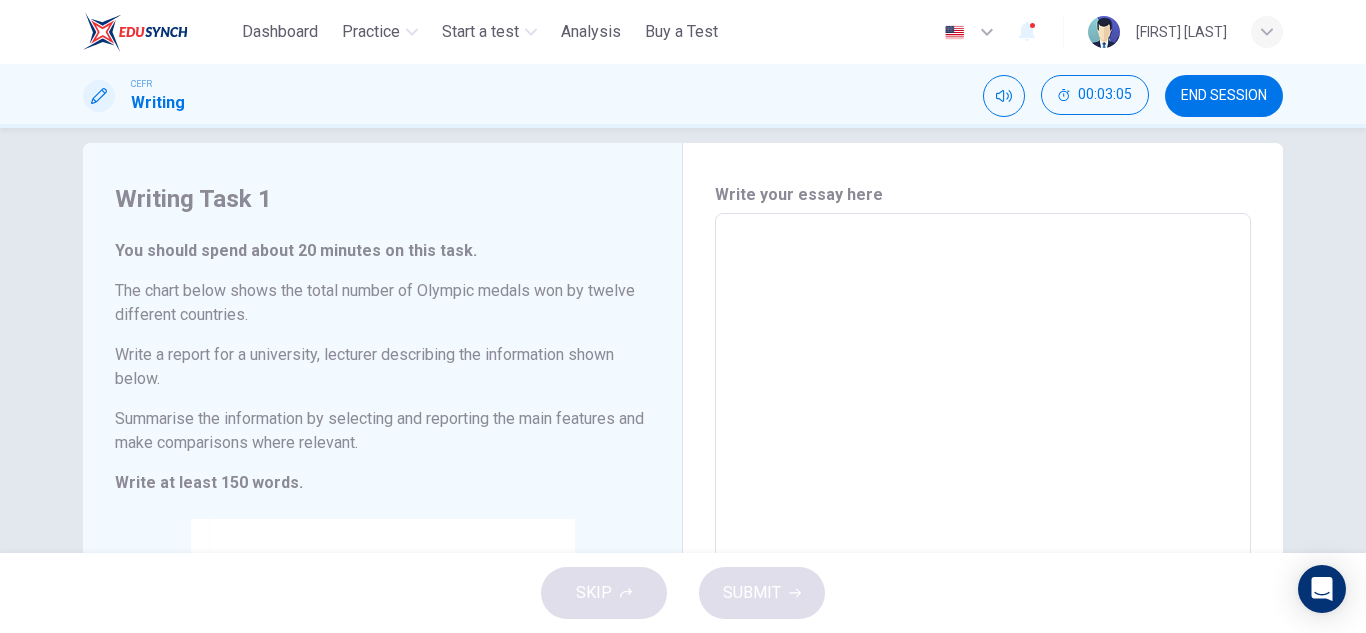 scroll, scrollTop: 0, scrollLeft: 0, axis: both 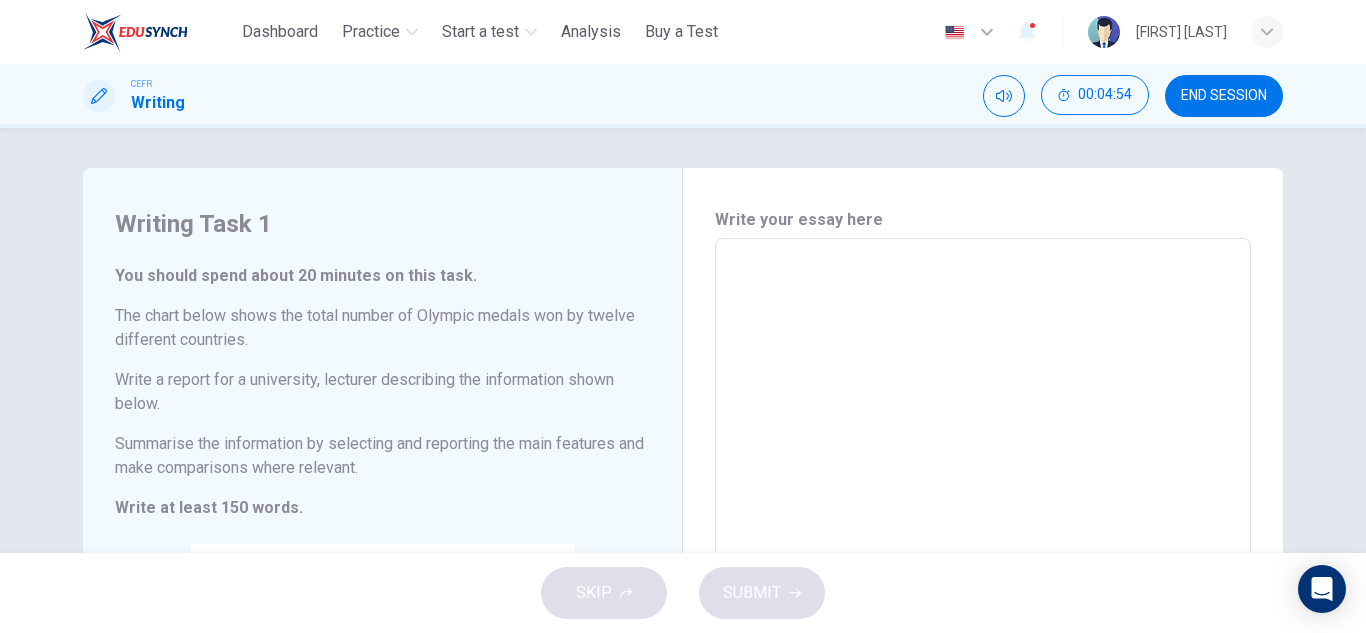 click at bounding box center (983, 566) 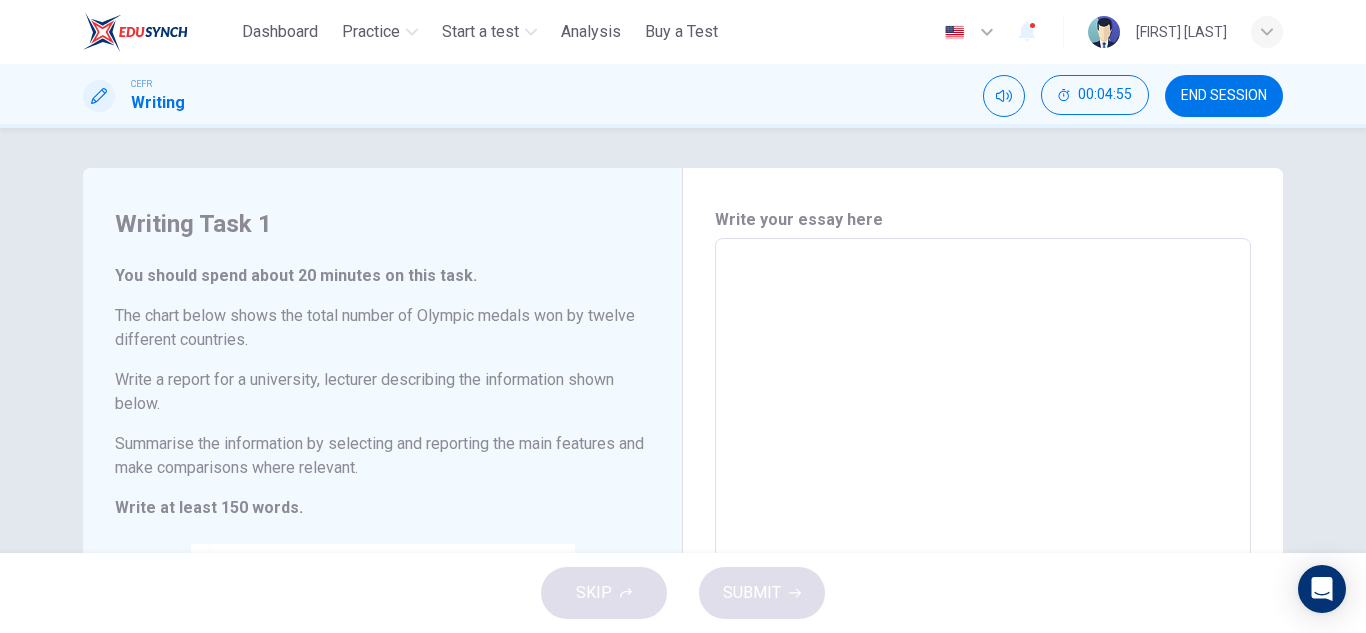 click at bounding box center [983, 566] 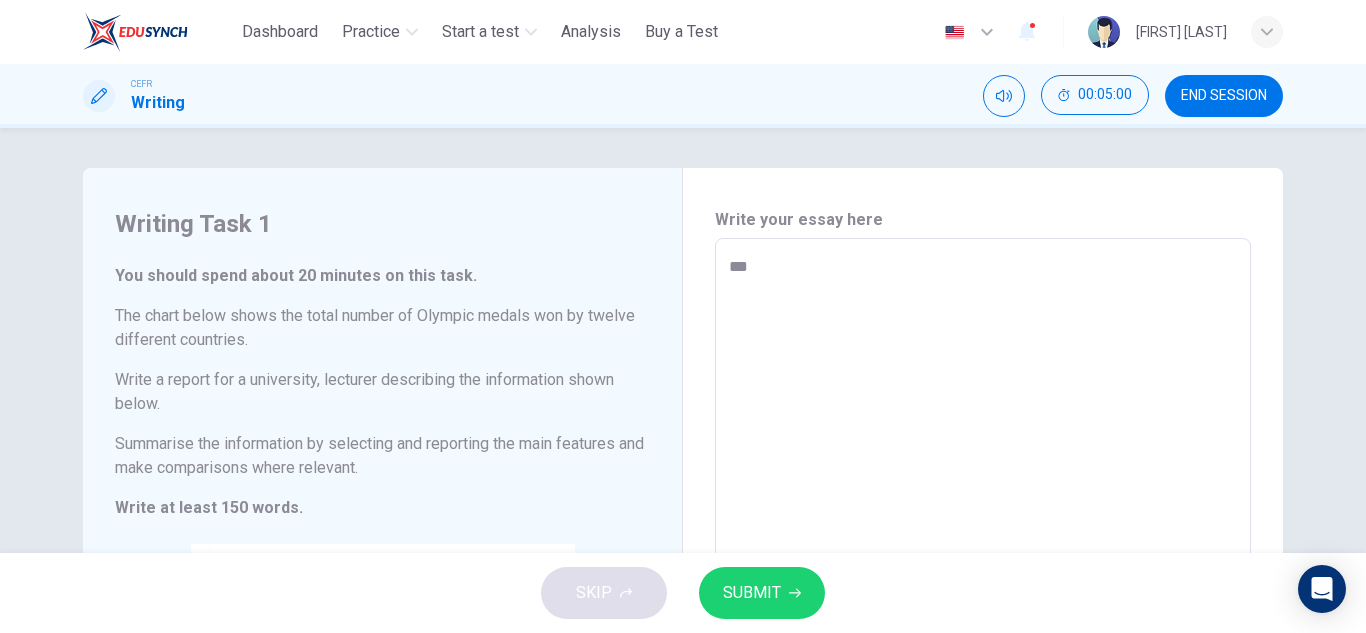 type on "**" 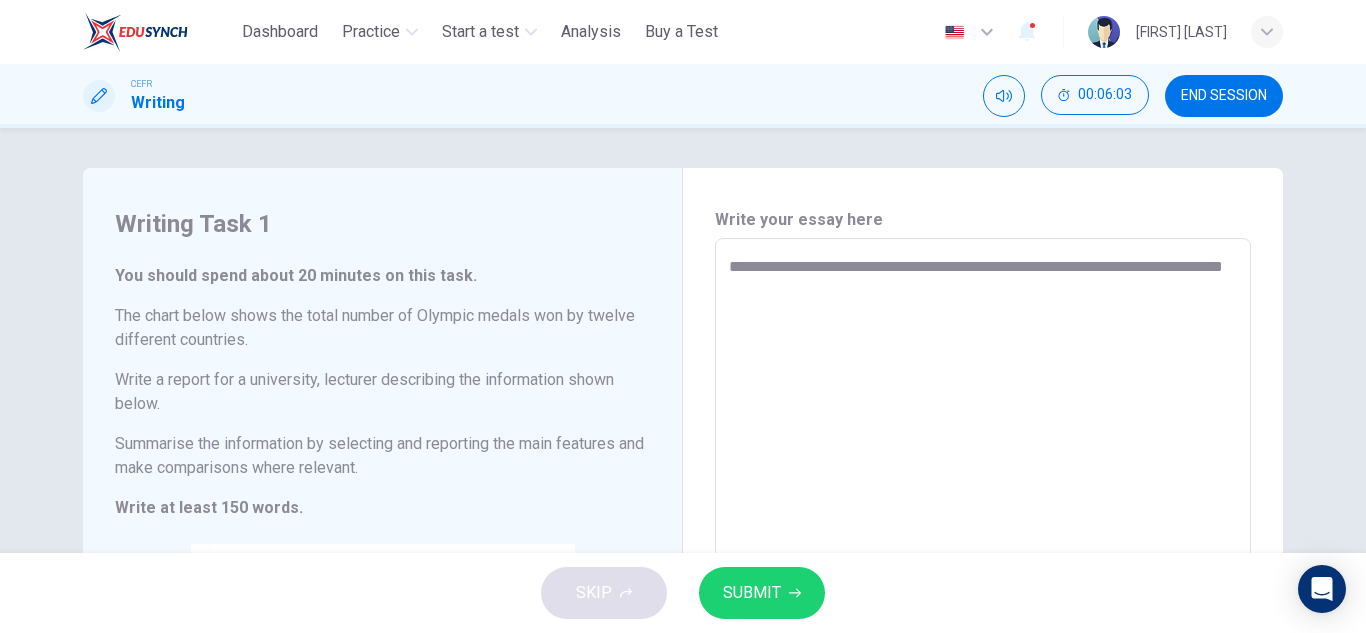 click on "**********" at bounding box center (983, 566) 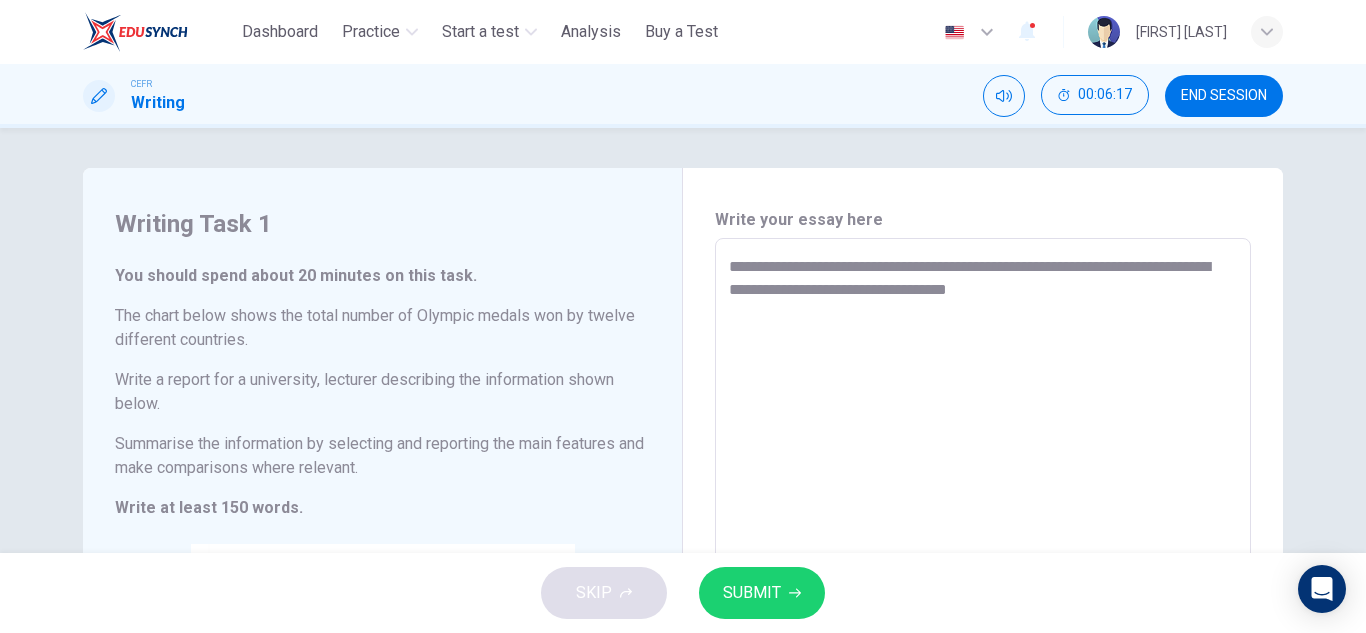 click on "**********" at bounding box center [983, 566] 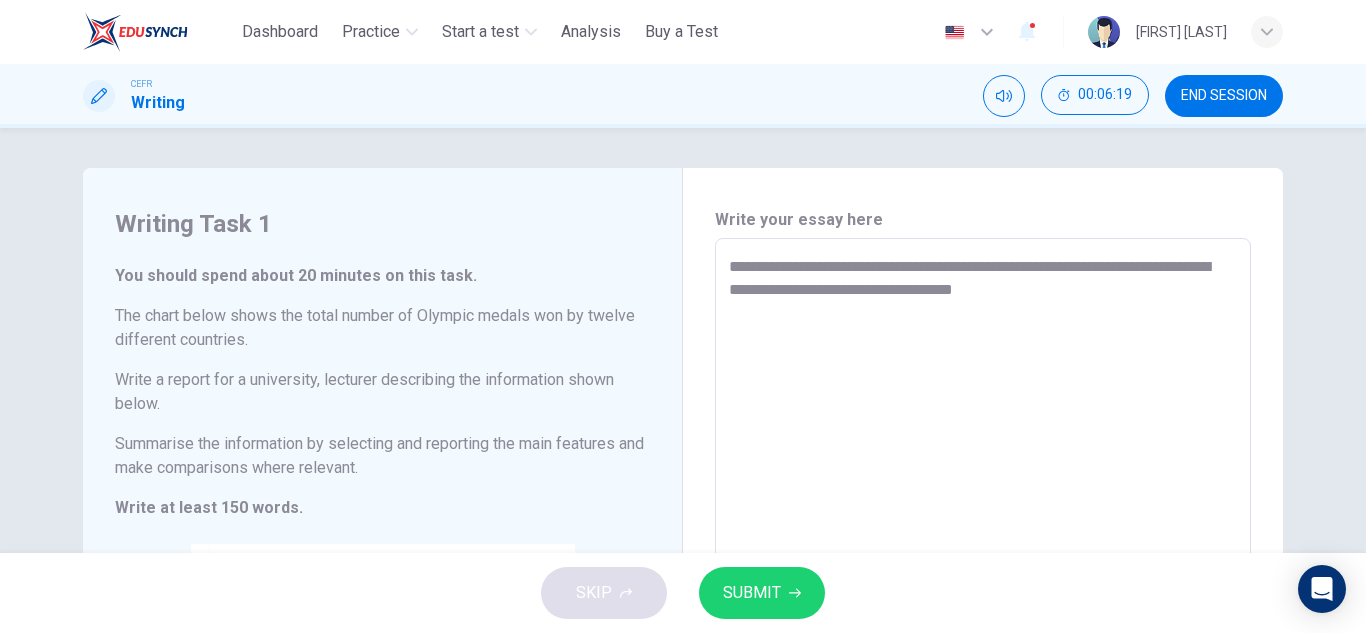 click on "**********" at bounding box center (983, 566) 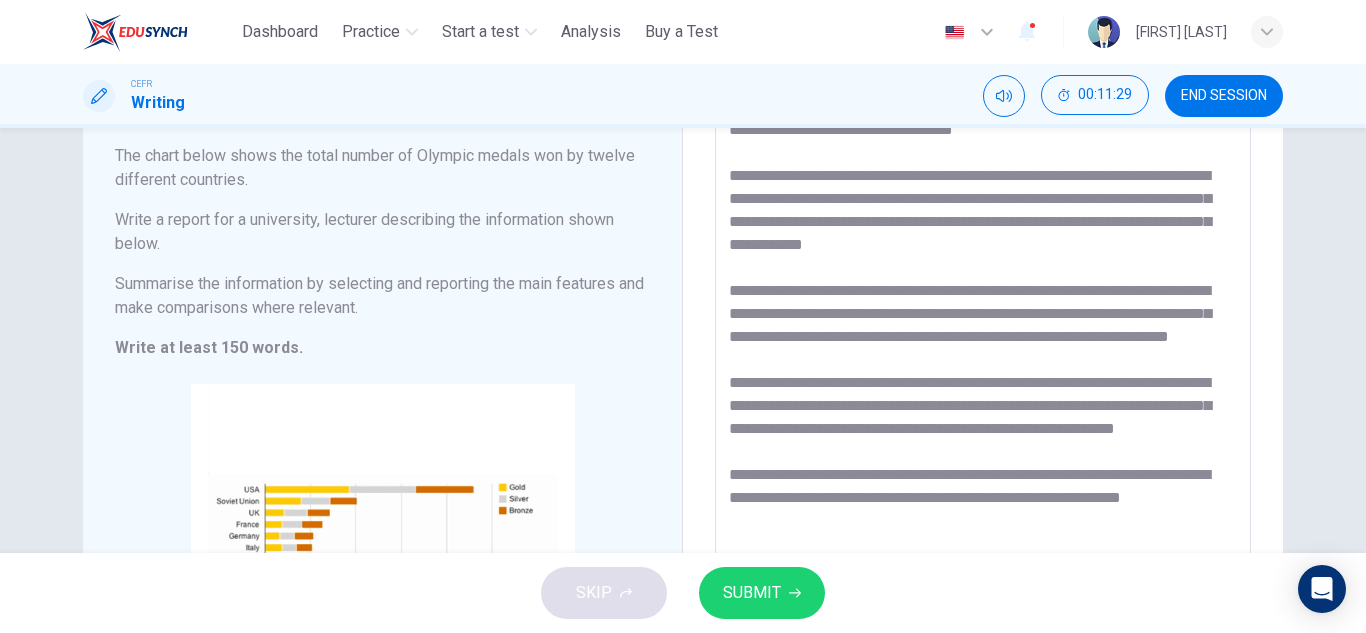 scroll, scrollTop: 183, scrollLeft: 0, axis: vertical 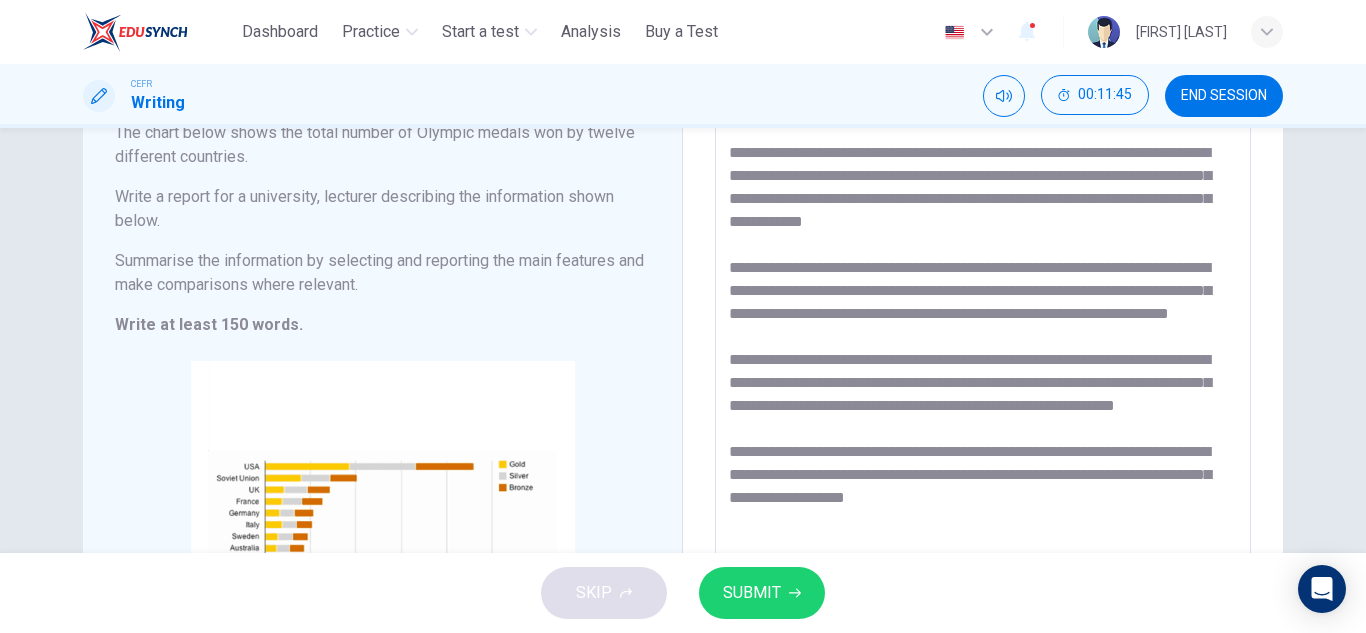 type on "**********" 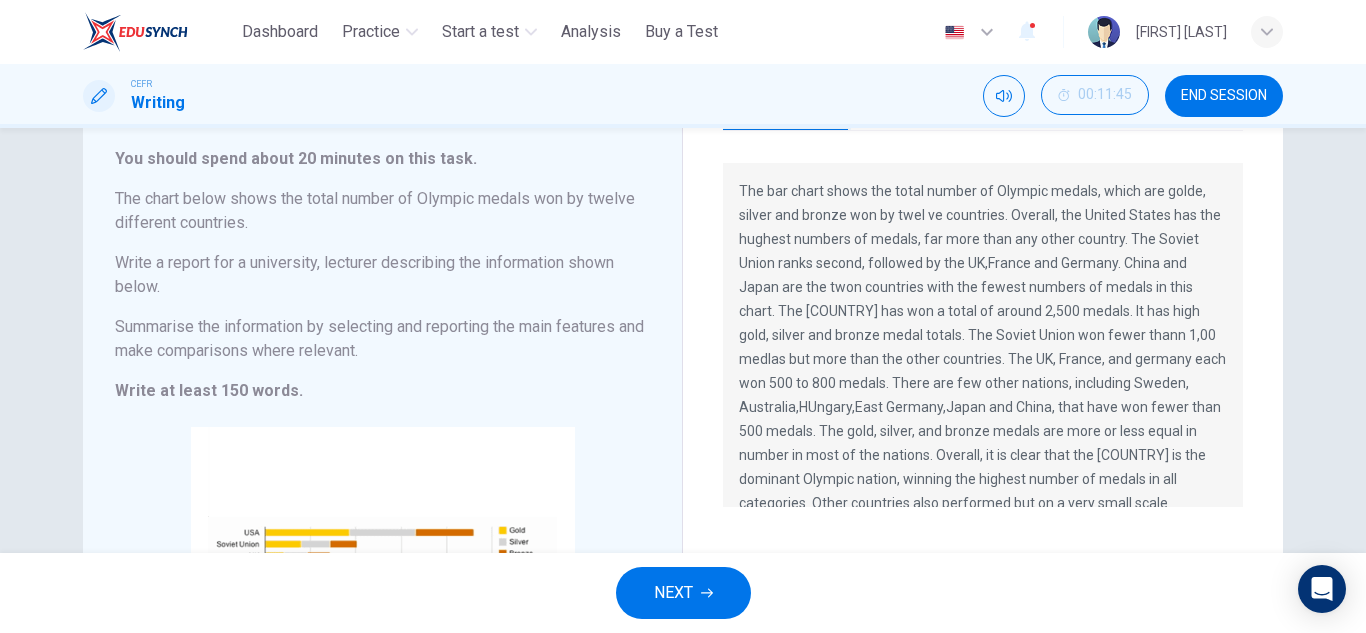 scroll, scrollTop: 0, scrollLeft: 0, axis: both 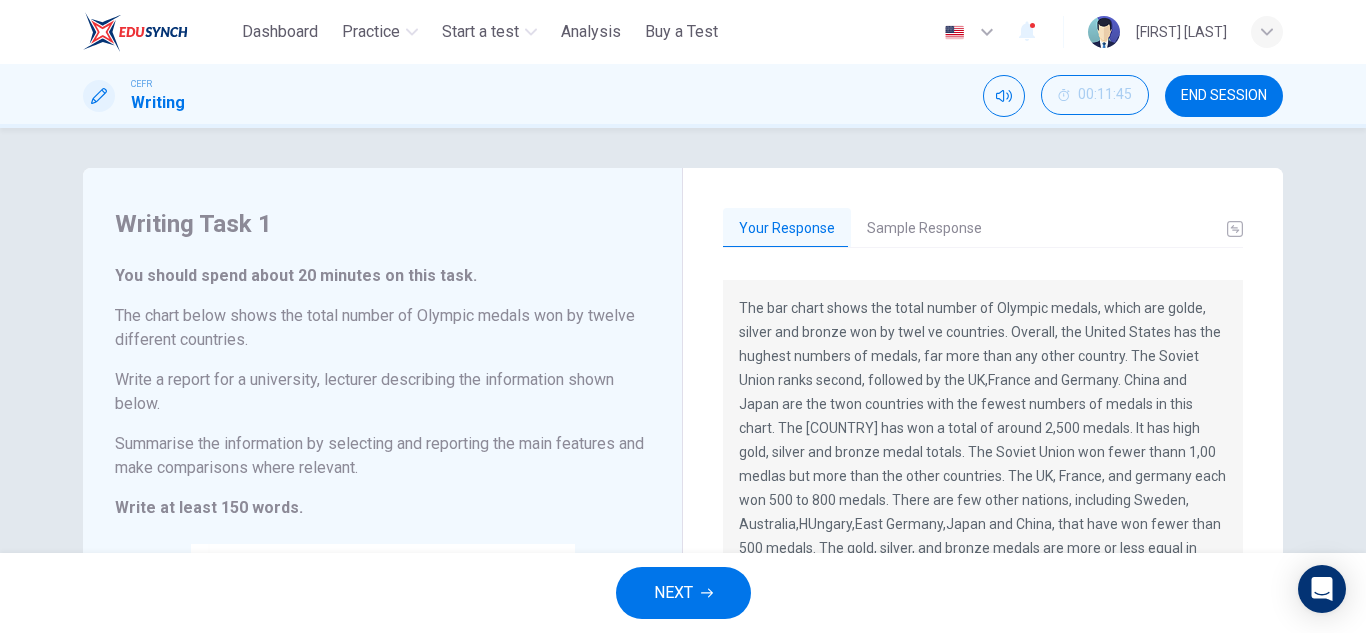 click on "Sample Response" at bounding box center [924, 229] 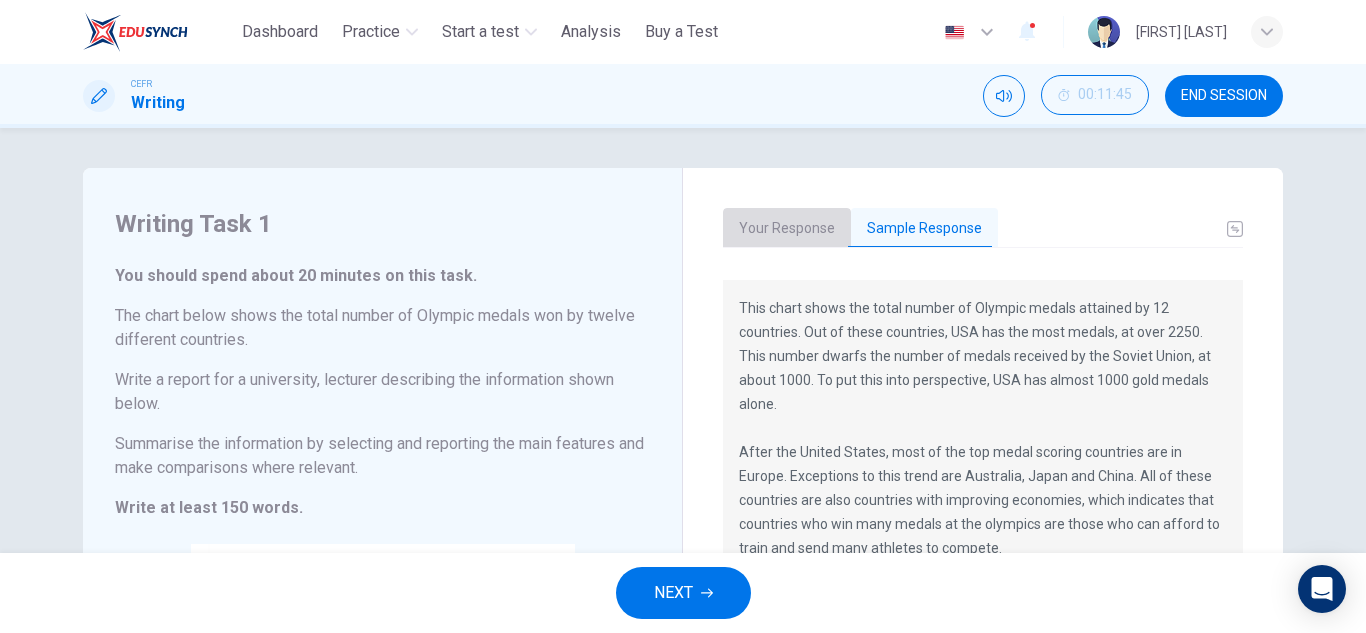 click on "Your Response" at bounding box center [787, 229] 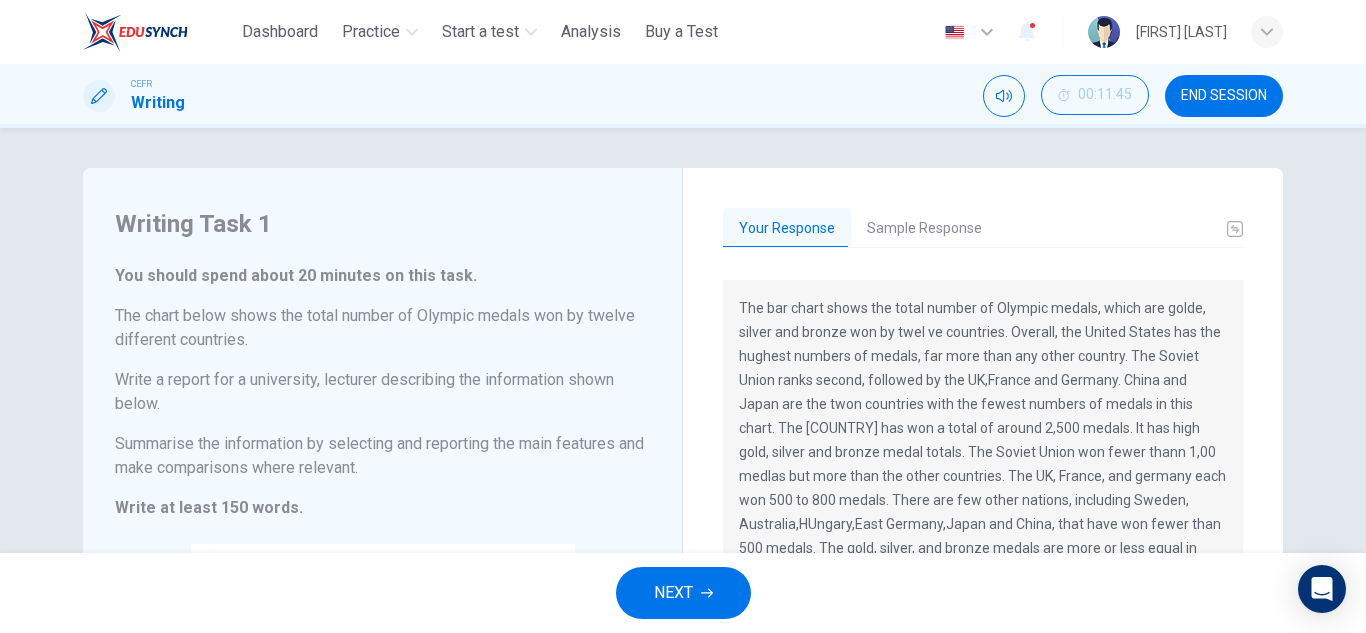 scroll, scrollTop: 24, scrollLeft: 0, axis: vertical 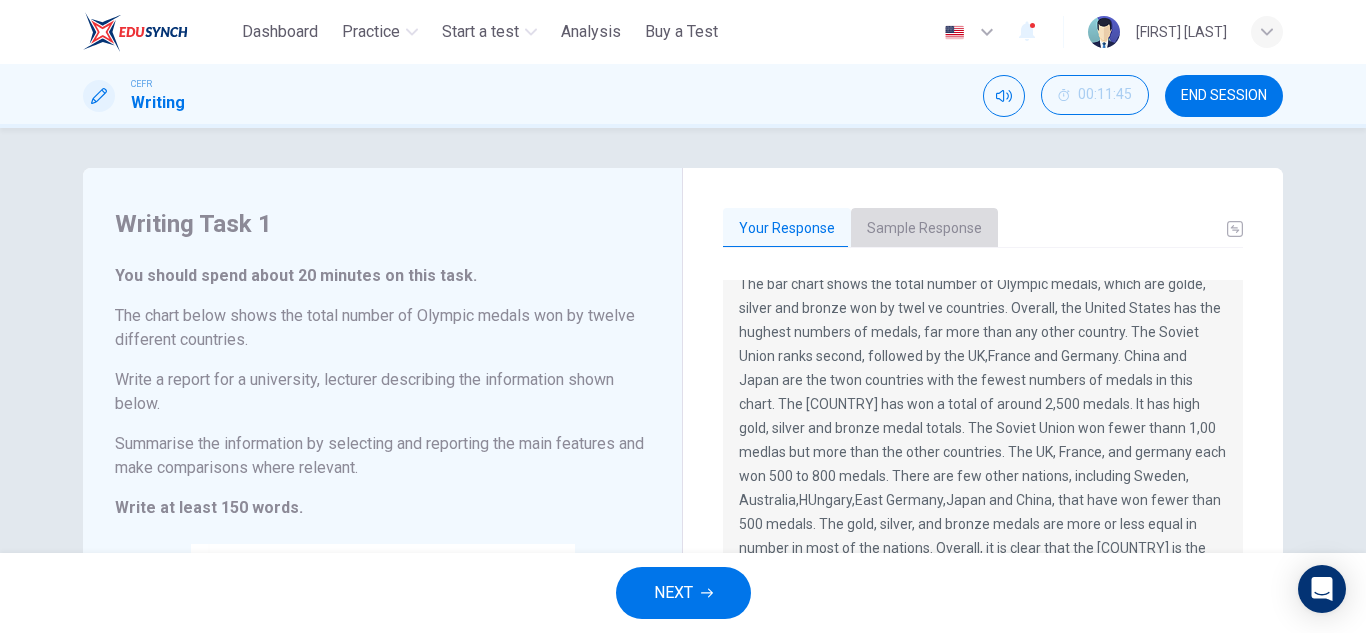 click on "Sample Response" at bounding box center [924, 229] 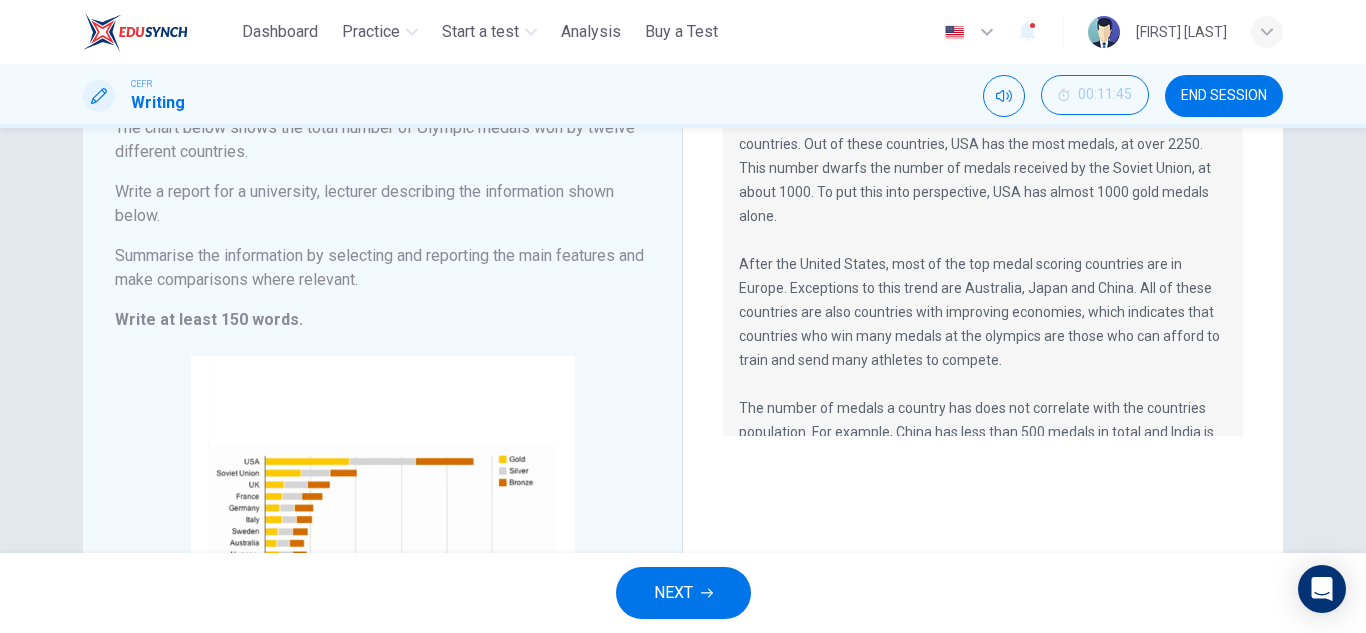 scroll, scrollTop: 200, scrollLeft: 0, axis: vertical 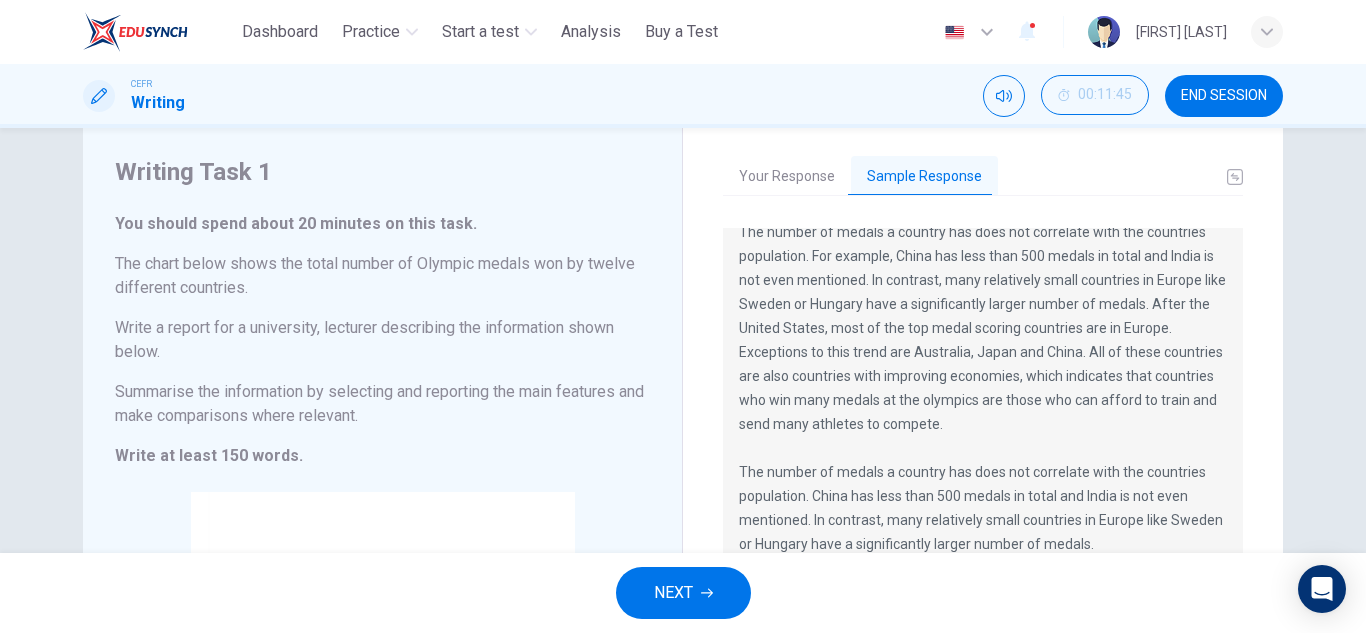 click on "NEXT" at bounding box center (673, 593) 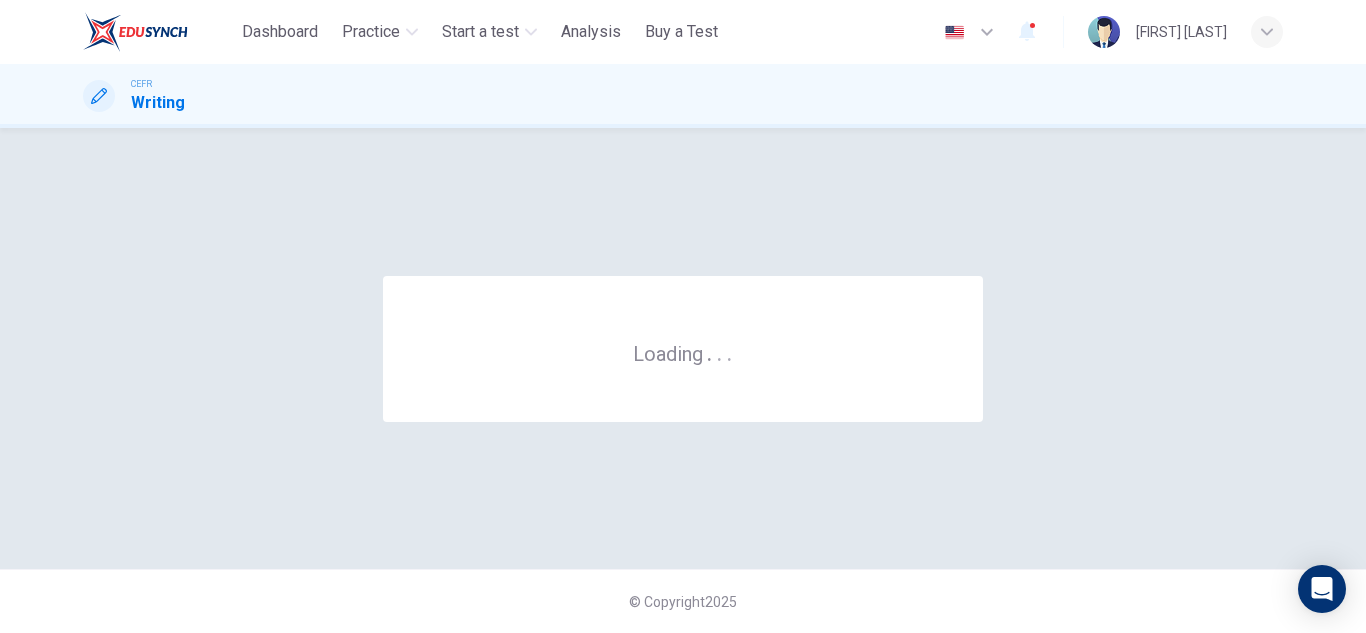 scroll, scrollTop: 0, scrollLeft: 0, axis: both 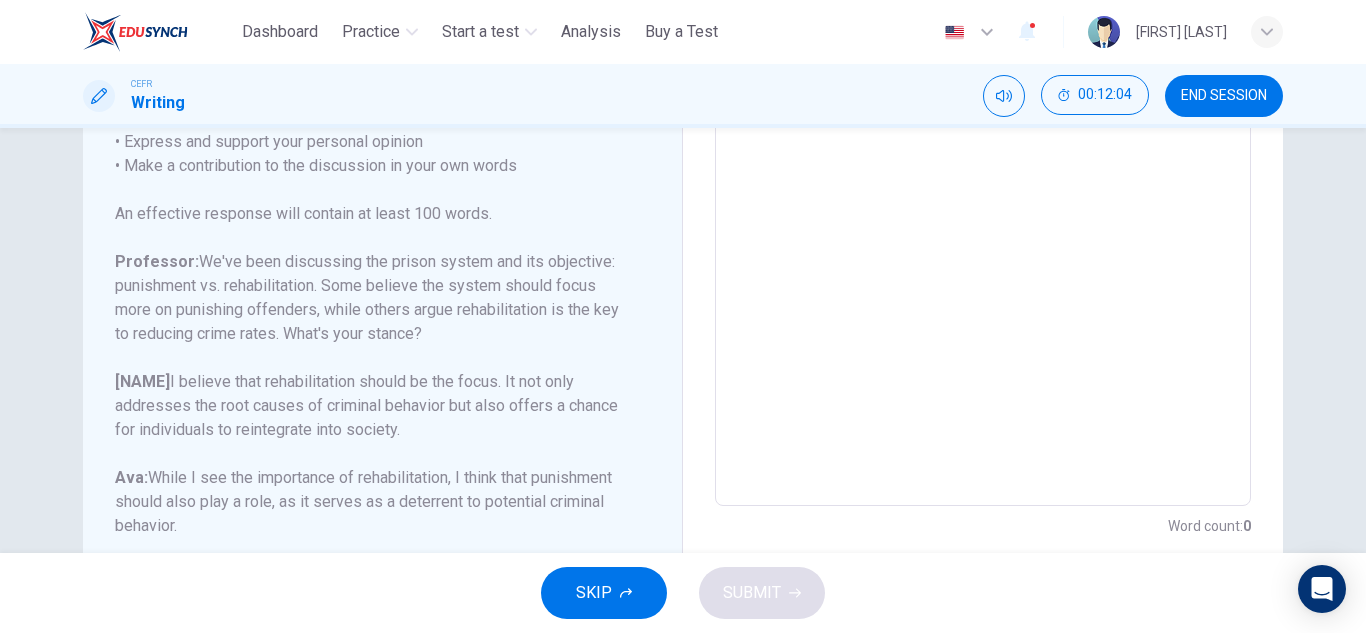 click on "Professor: We've been discussing the prison system and its objective: punishment vs. rehabilitation. Some believe the system should focus more on punishing offenders, while others argue rehabilitation is the key to reducing crime rates. What's your stance?" at bounding box center (370, 298) 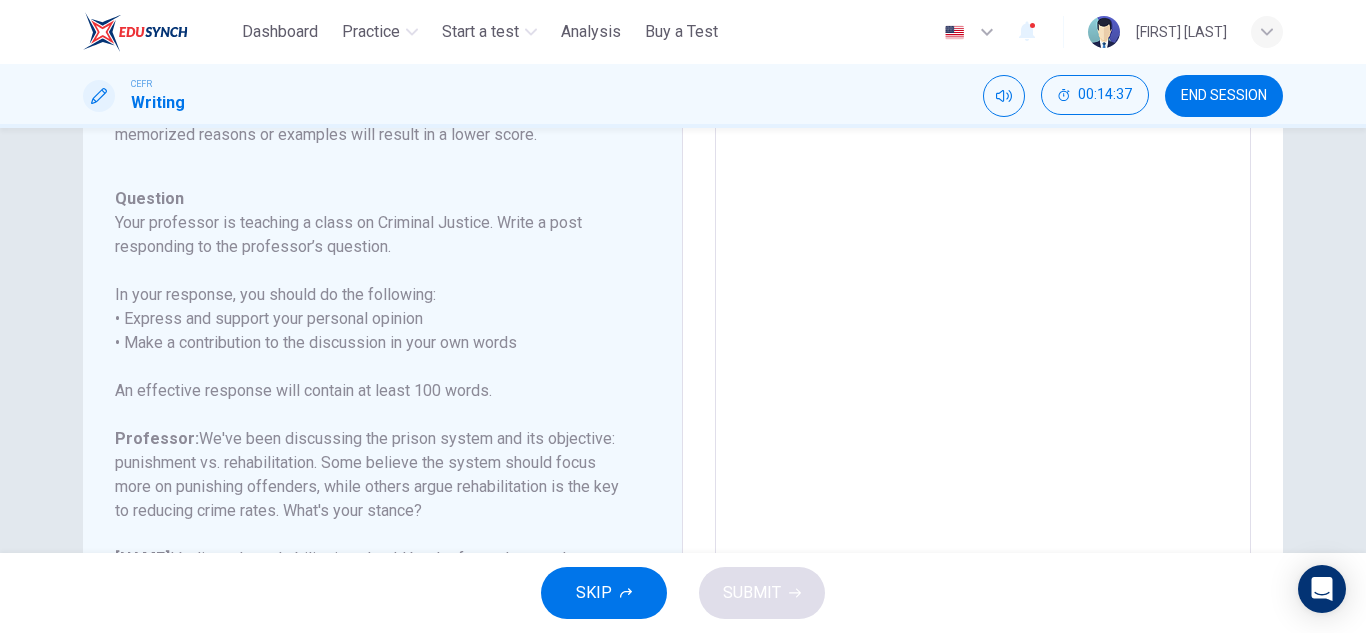 scroll, scrollTop: 165, scrollLeft: 0, axis: vertical 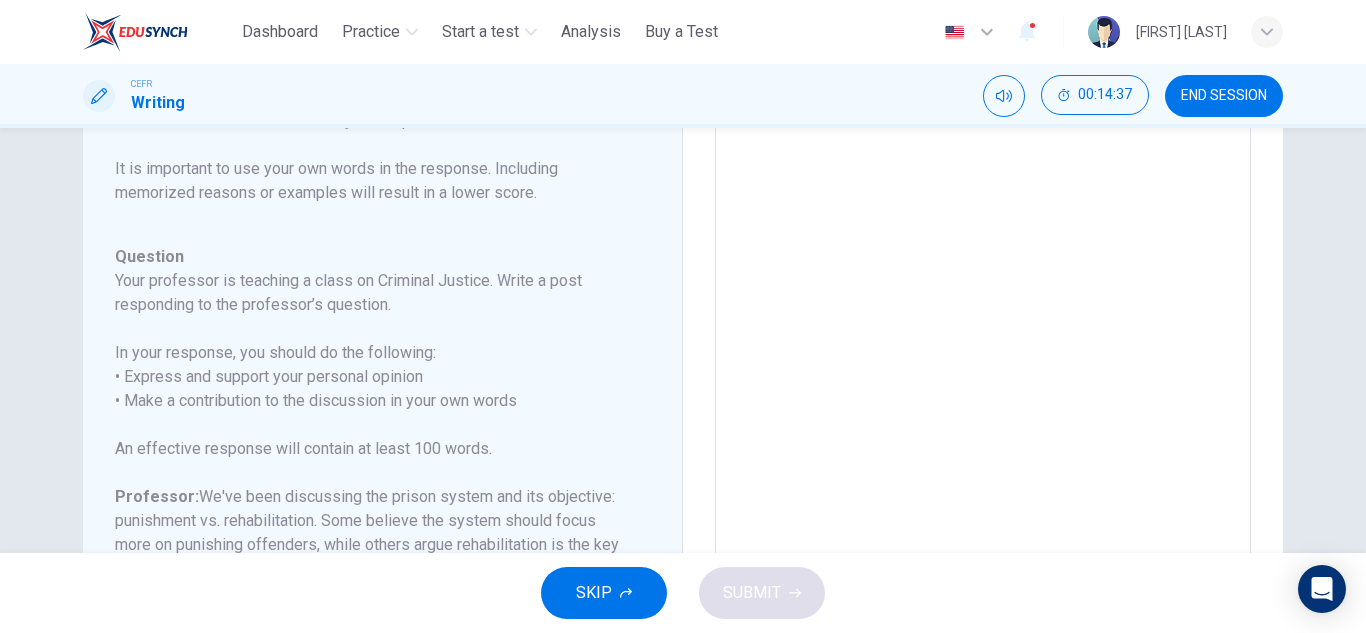click at bounding box center (983, 407) 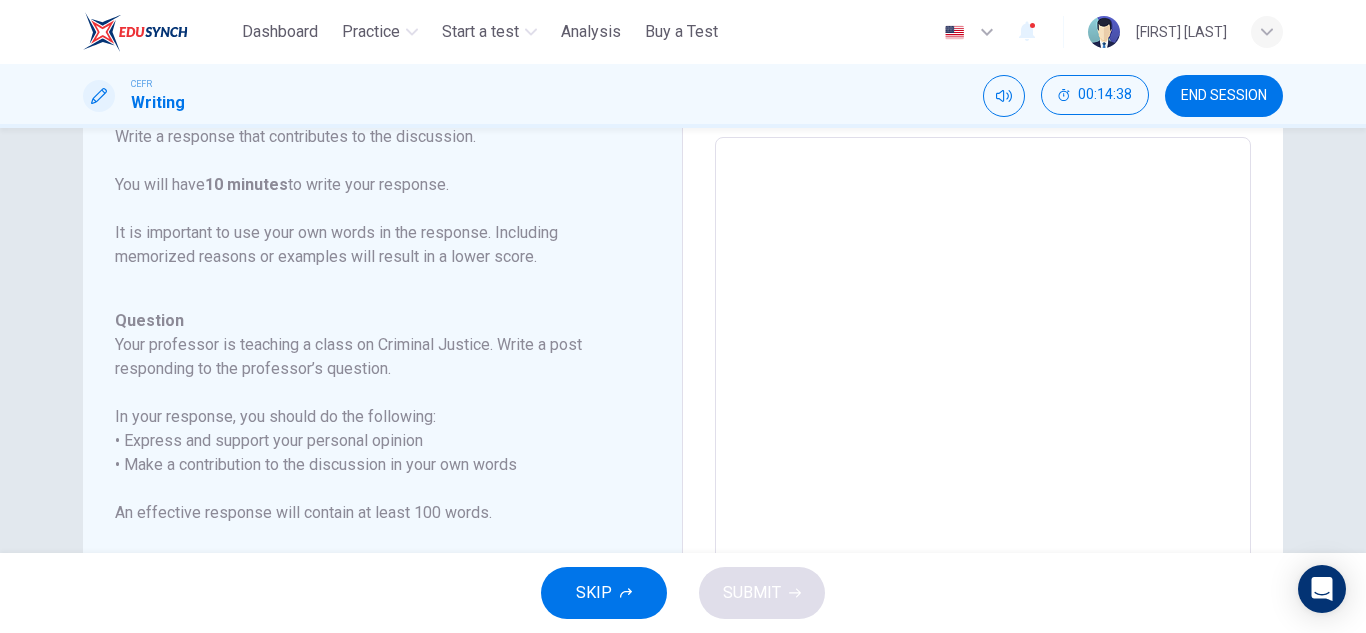 scroll, scrollTop: 65, scrollLeft: 0, axis: vertical 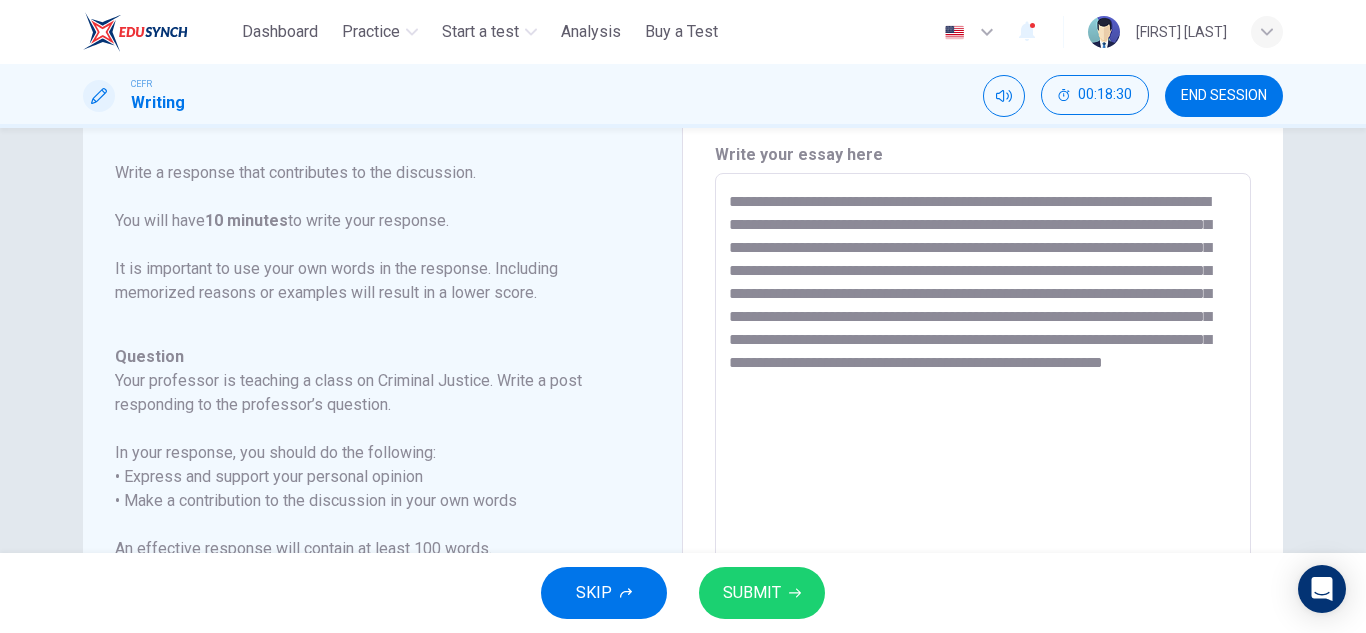 click on "**********" at bounding box center [983, 507] 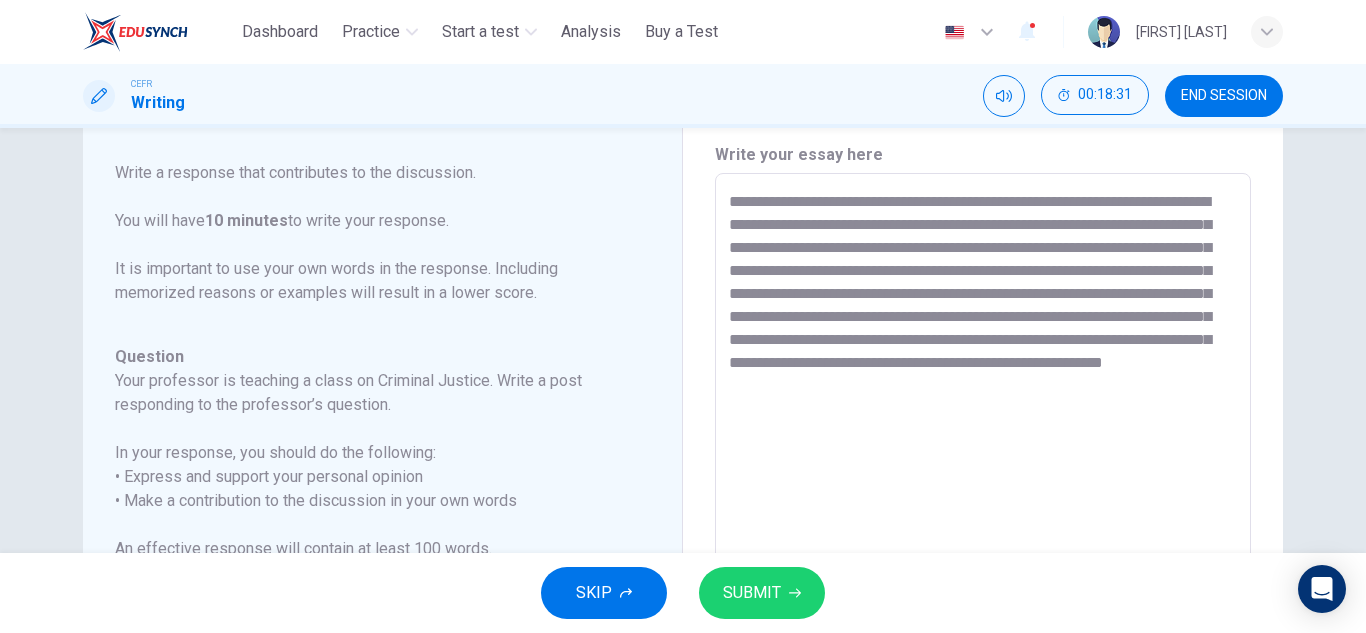 click on "**********" at bounding box center (983, 507) 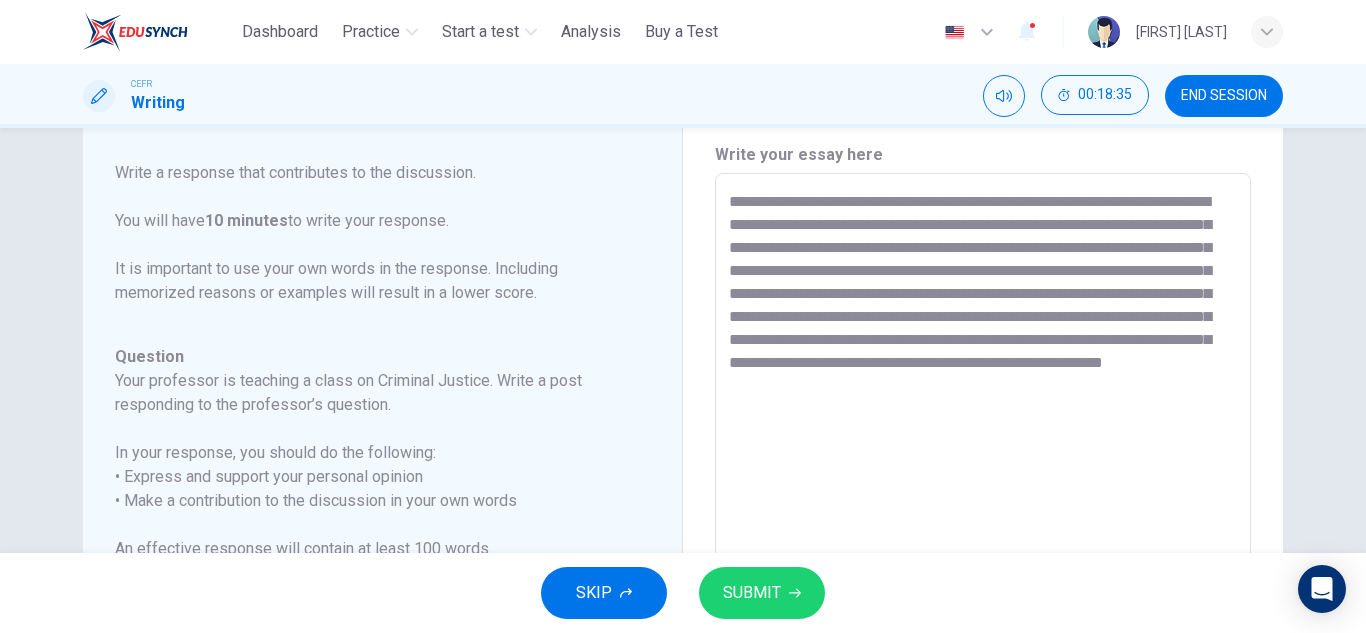 click on "**********" at bounding box center (983, 507) 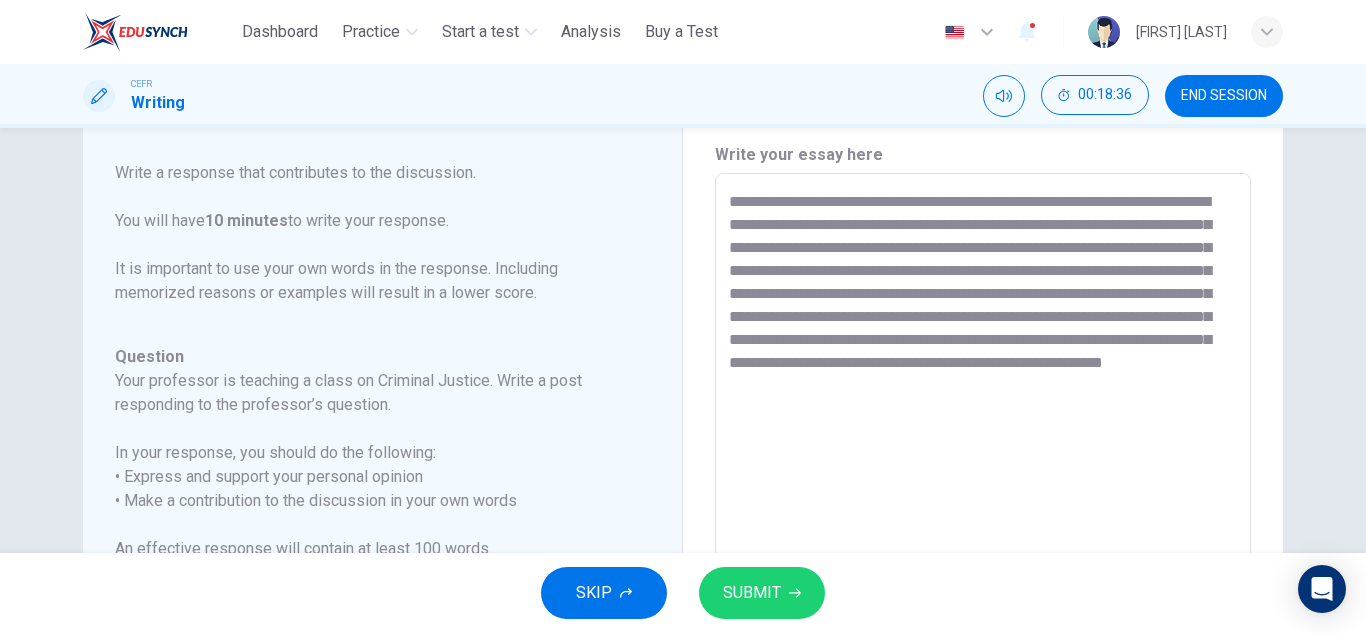 click on "**********" at bounding box center (983, 507) 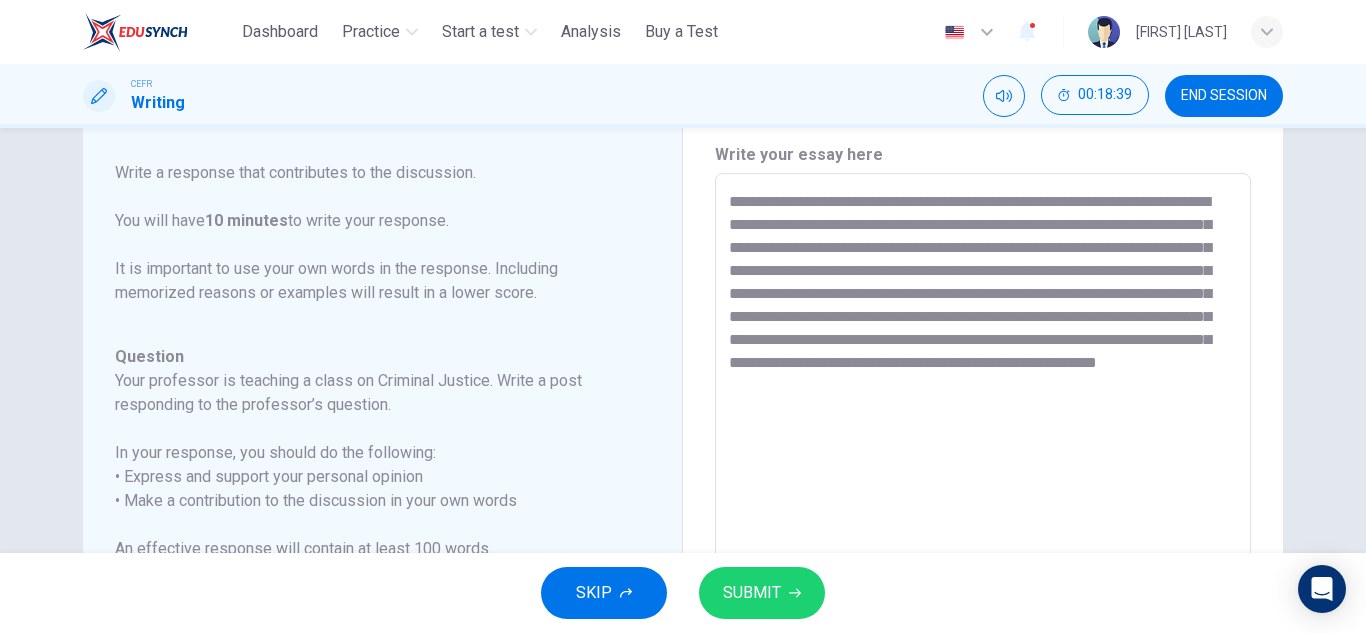 click on "**********" at bounding box center (983, 507) 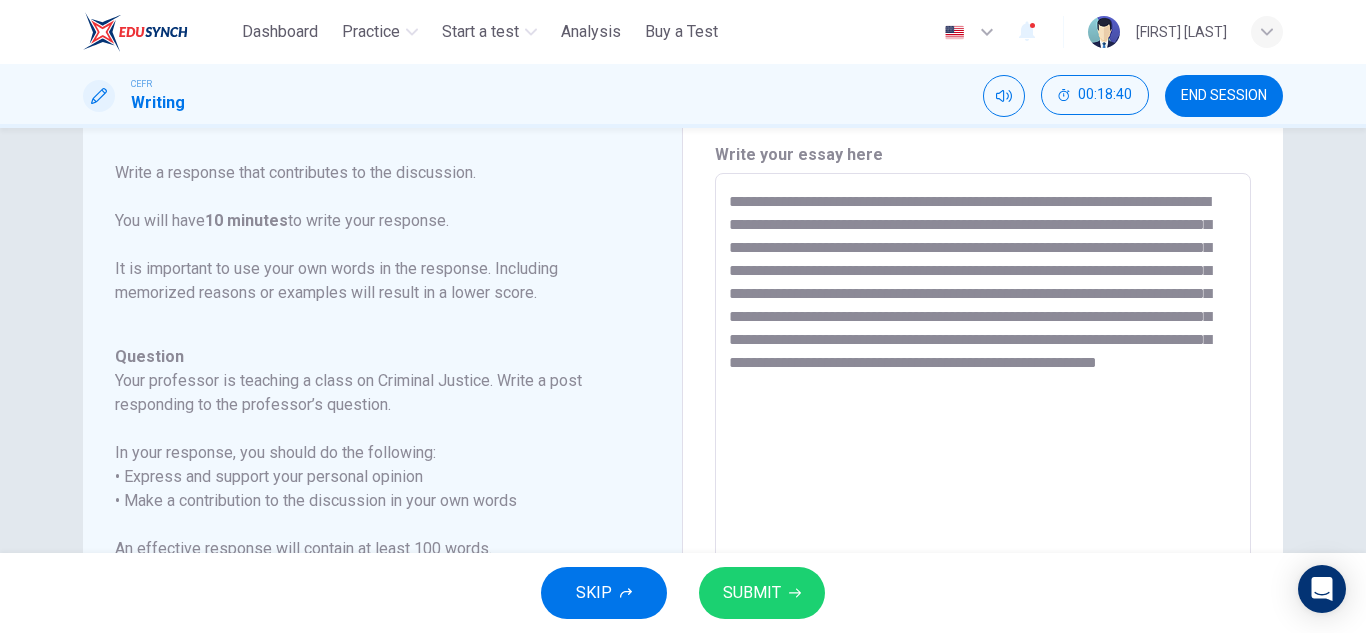 click on "**********" at bounding box center [983, 507] 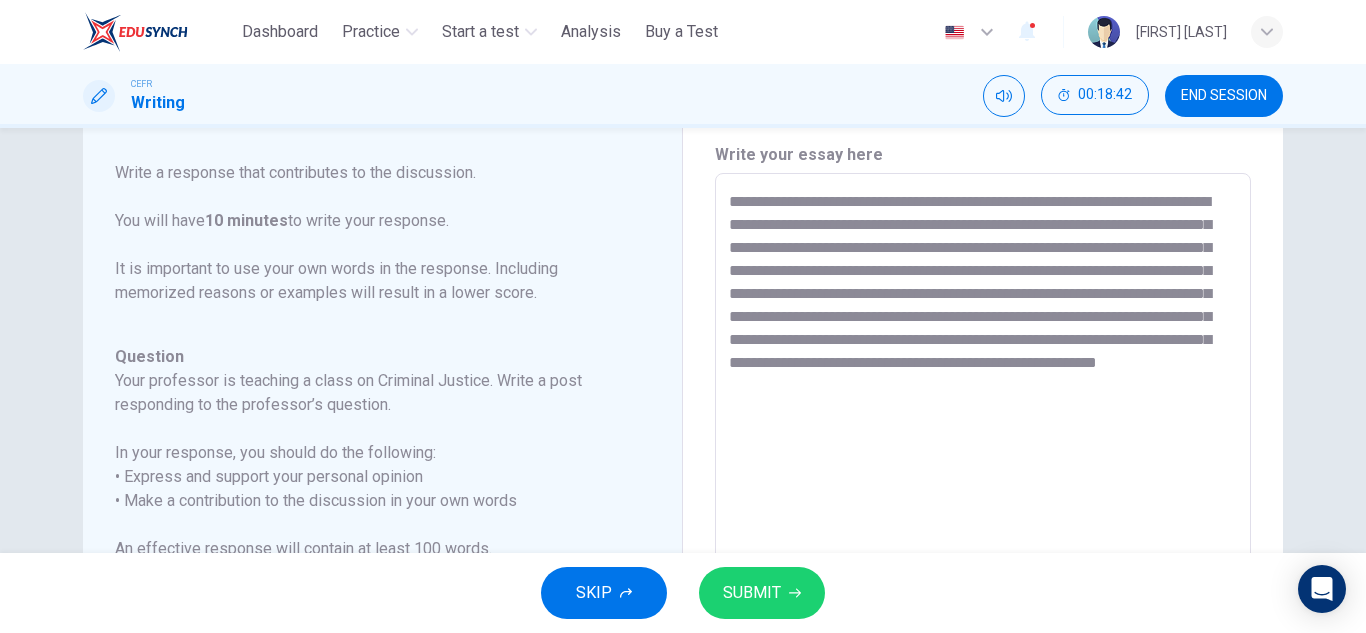 drag, startPoint x: 740, startPoint y: 319, endPoint x: 736, endPoint y: 297, distance: 22.36068 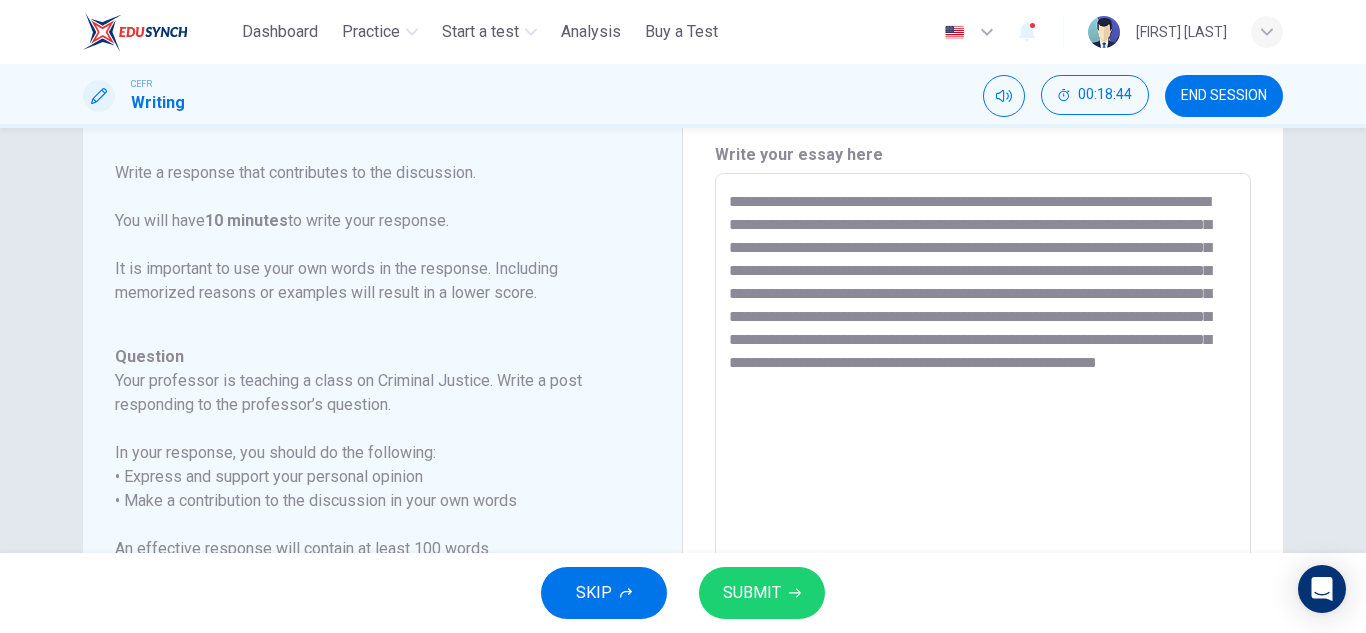 click on "**********" at bounding box center [983, 507] 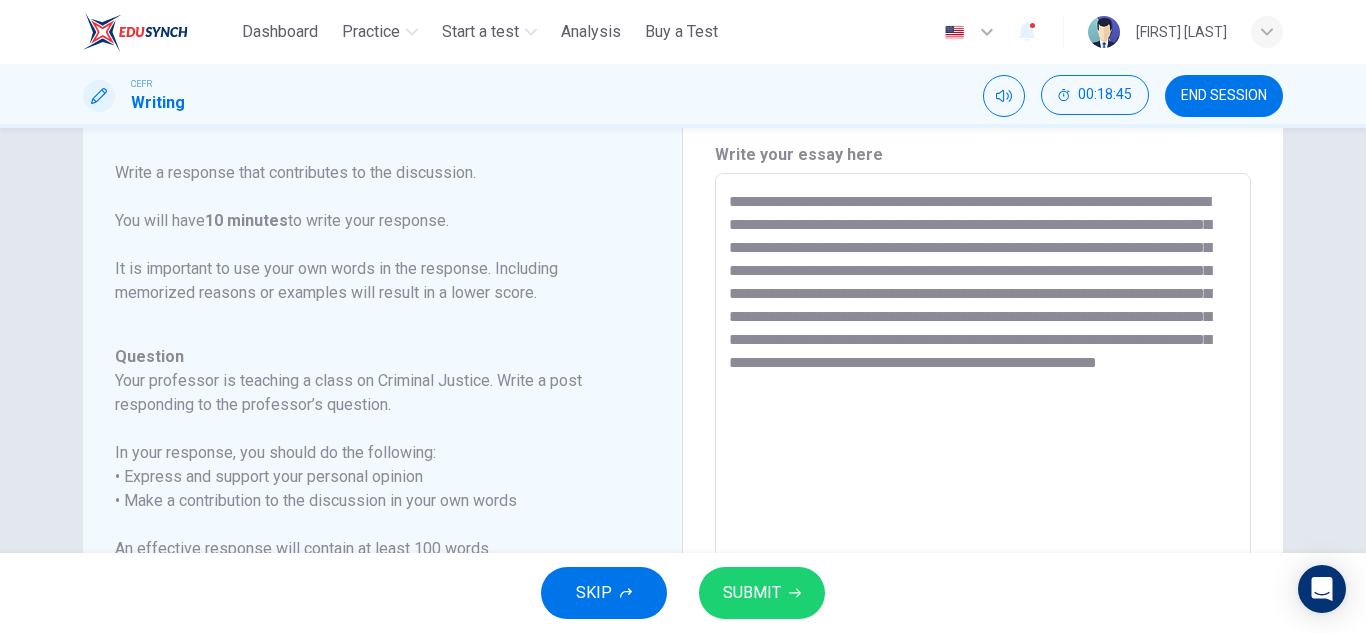 click on "**********" at bounding box center (983, 507) 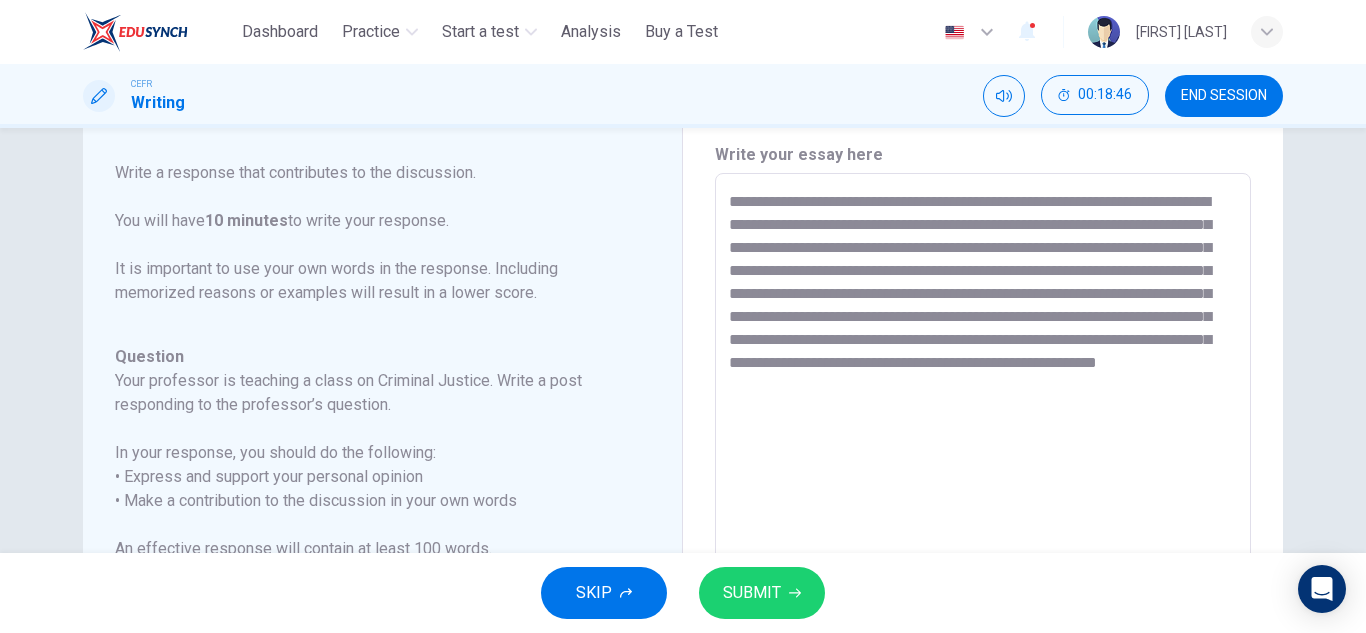 click on "**********" at bounding box center [983, 507] 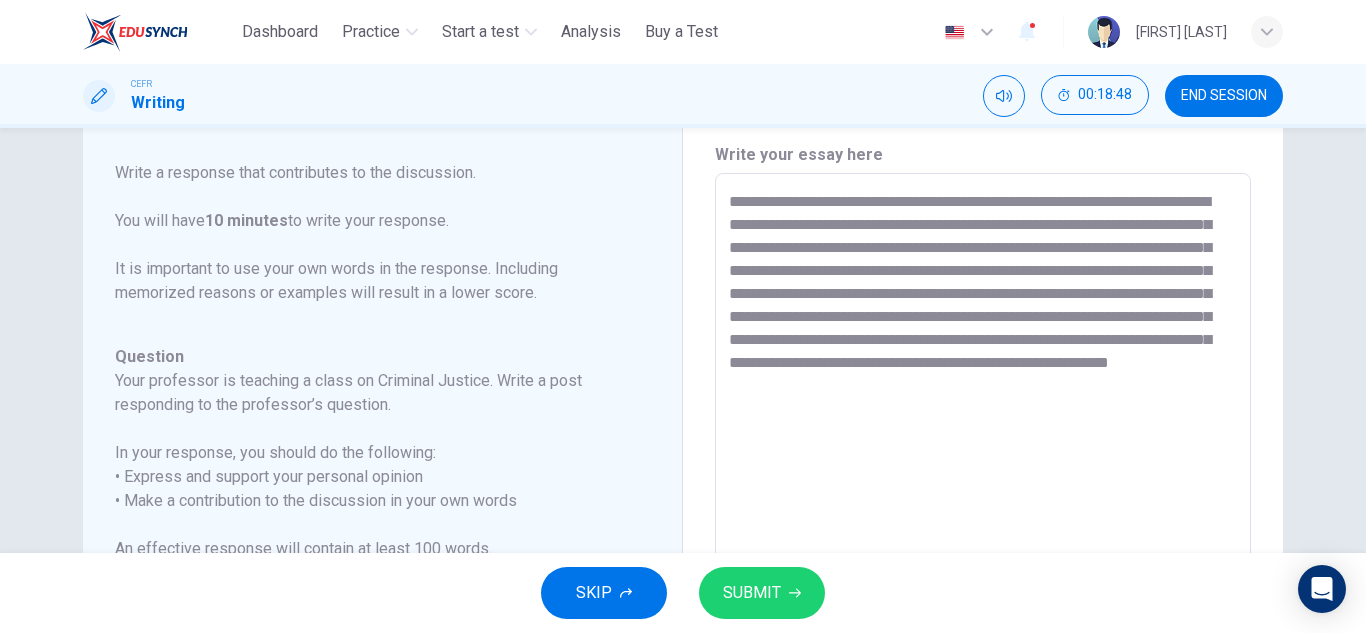 click on "**********" at bounding box center [983, 507] 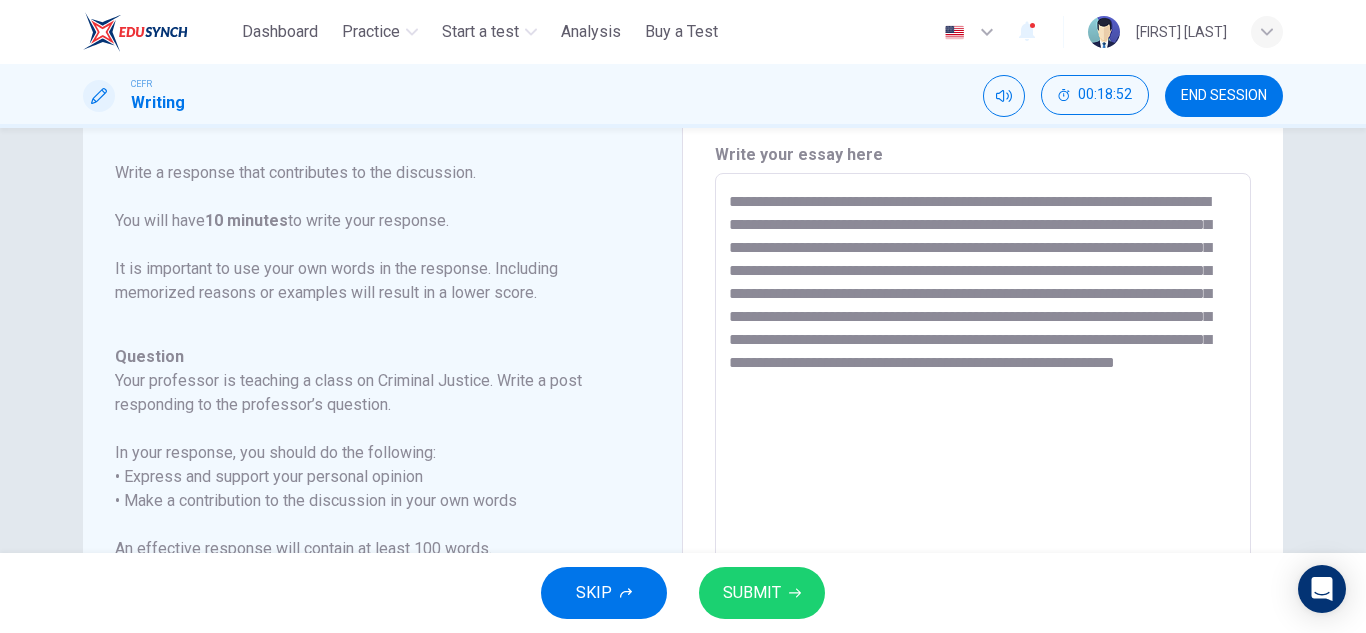 type on "**********" 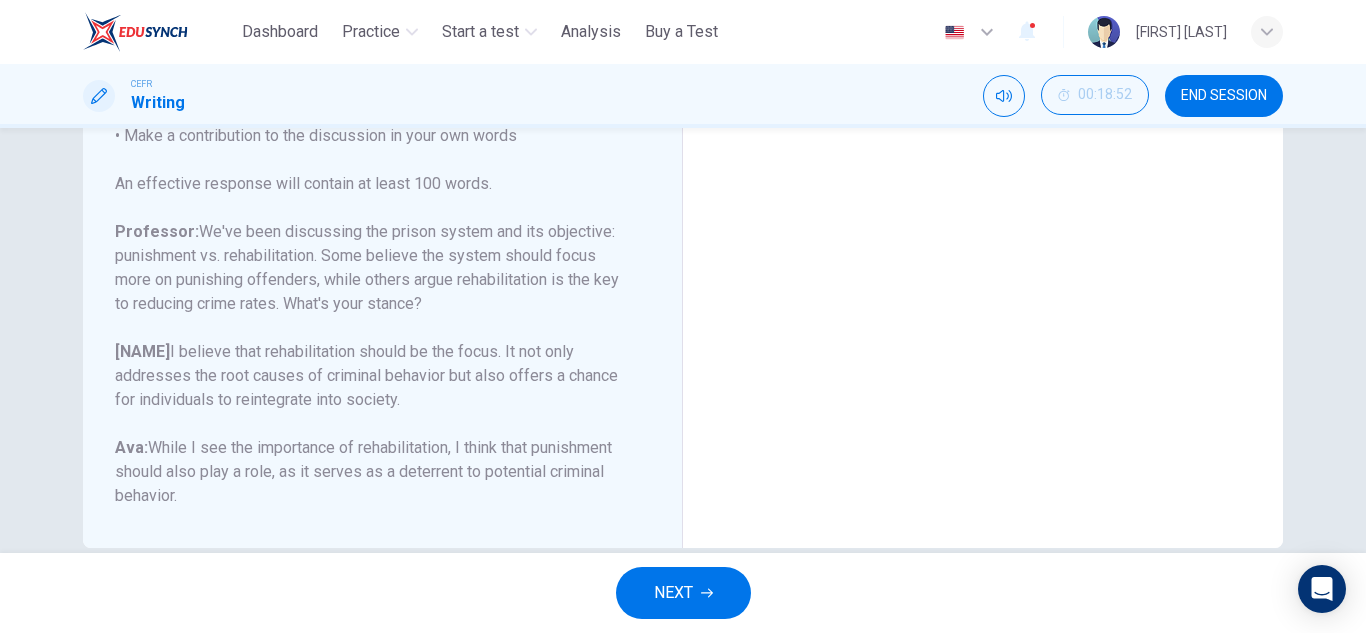 scroll, scrollTop: 465, scrollLeft: 0, axis: vertical 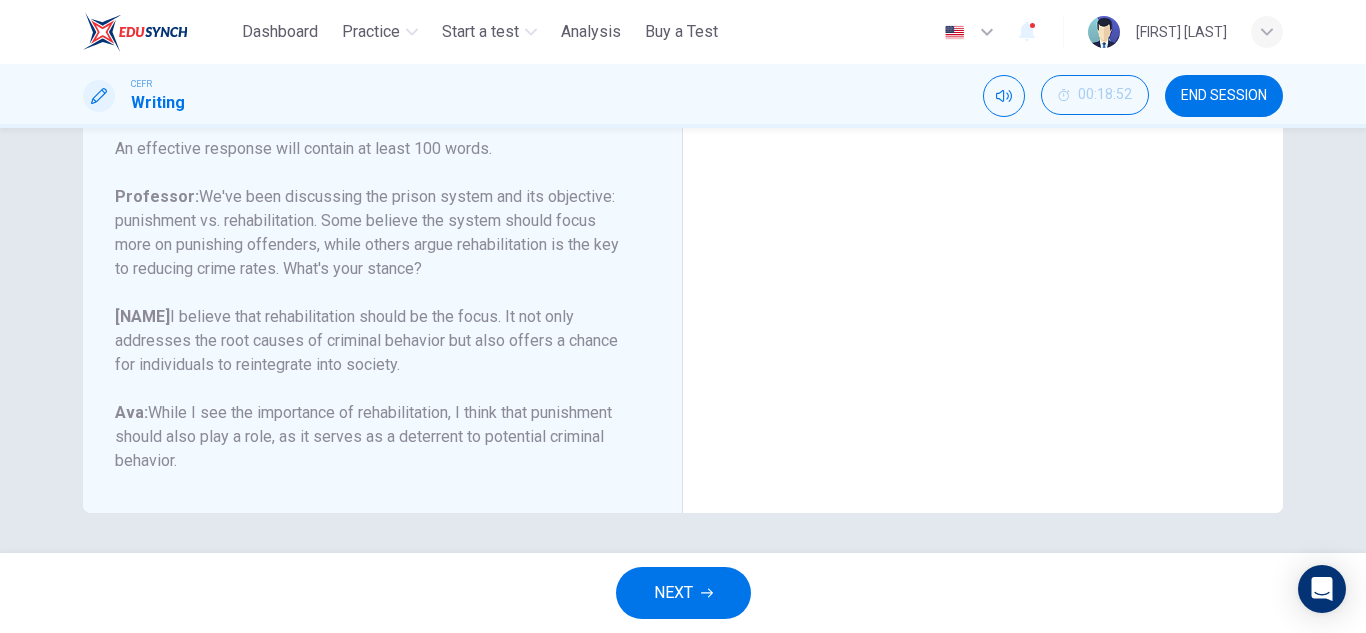 click at bounding box center [707, 593] 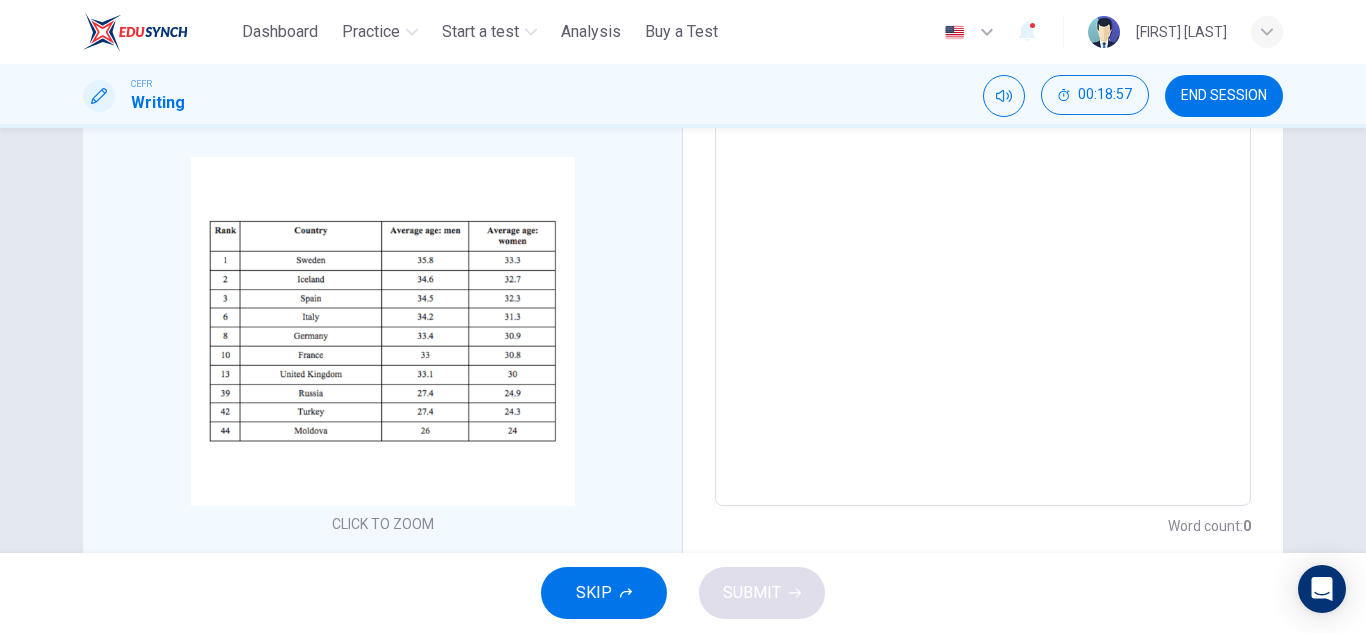 scroll, scrollTop: 388, scrollLeft: 0, axis: vertical 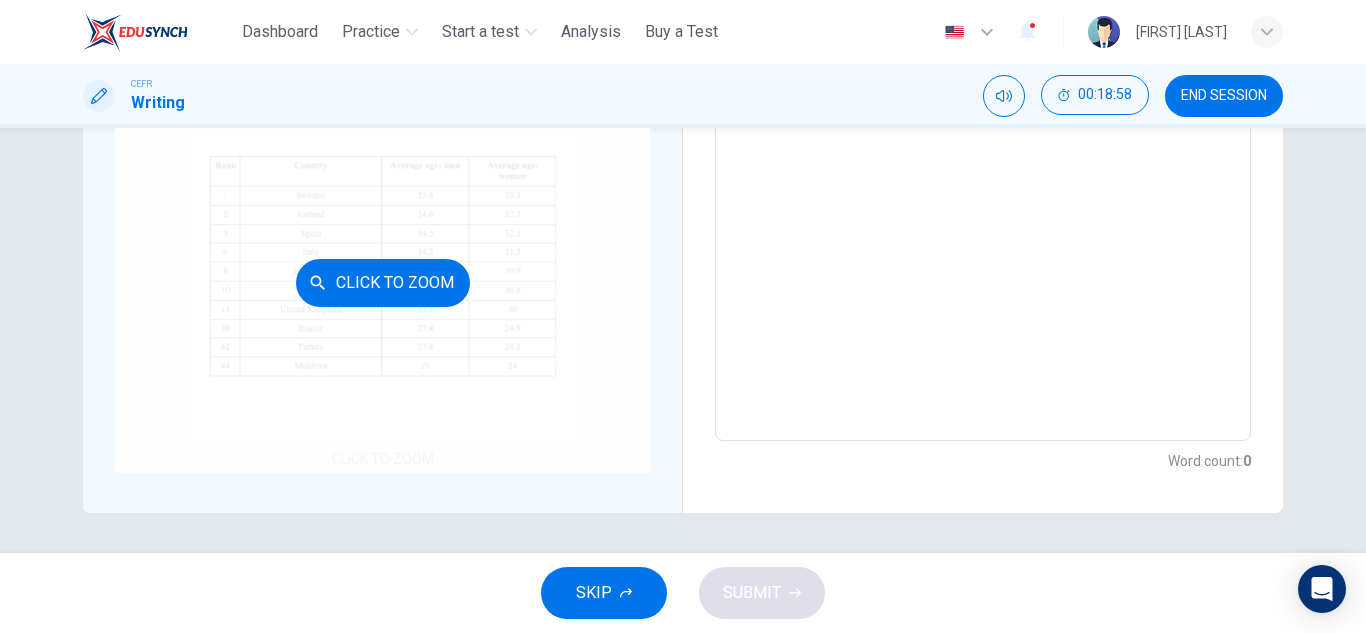 click on "Click to Zoom" at bounding box center (382, 282) 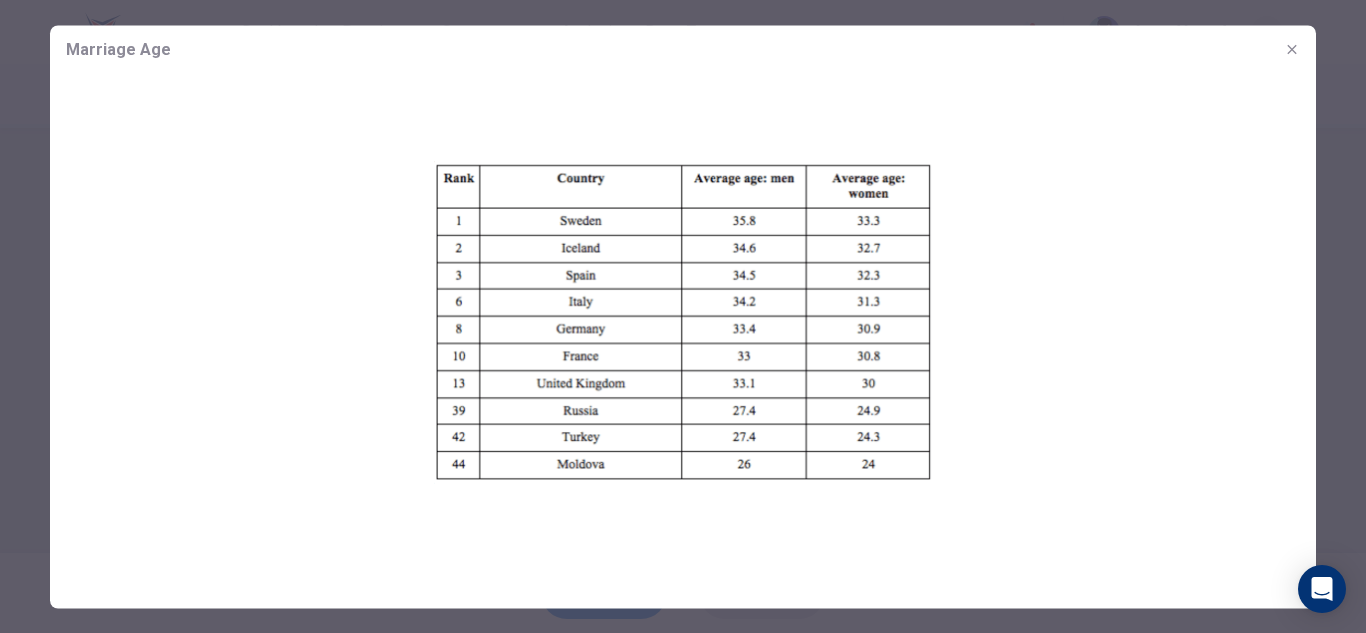 click at bounding box center (1292, 49) 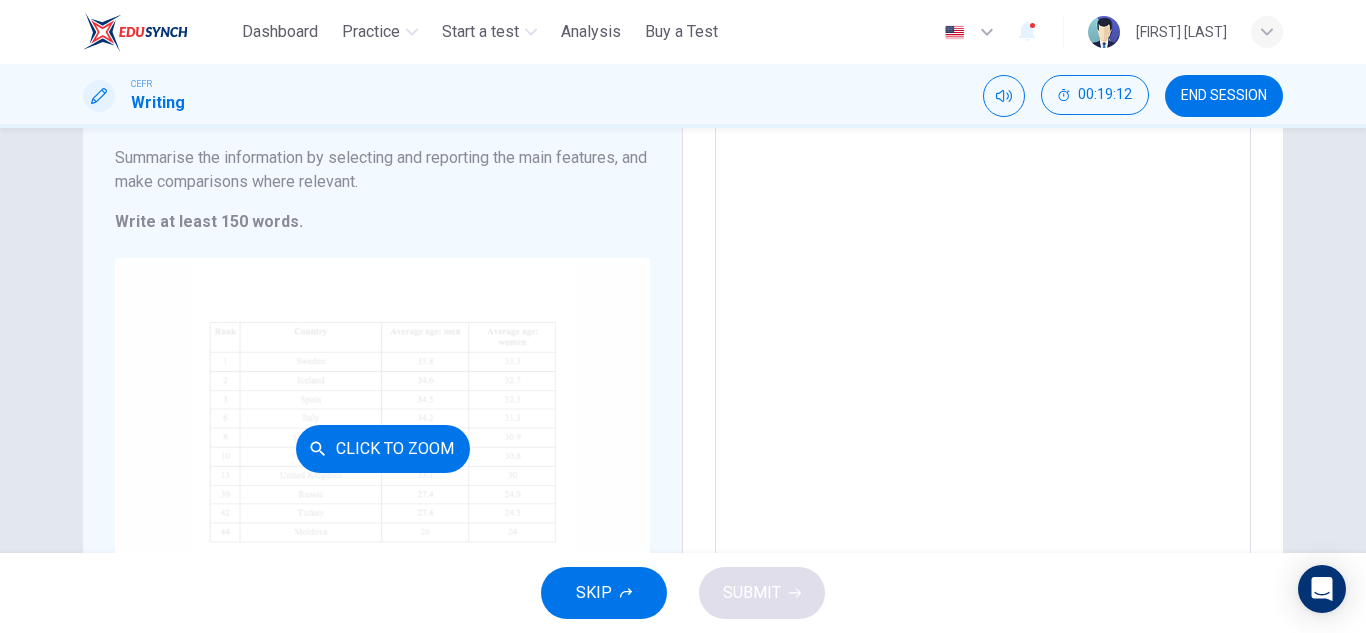 scroll, scrollTop: 0, scrollLeft: 0, axis: both 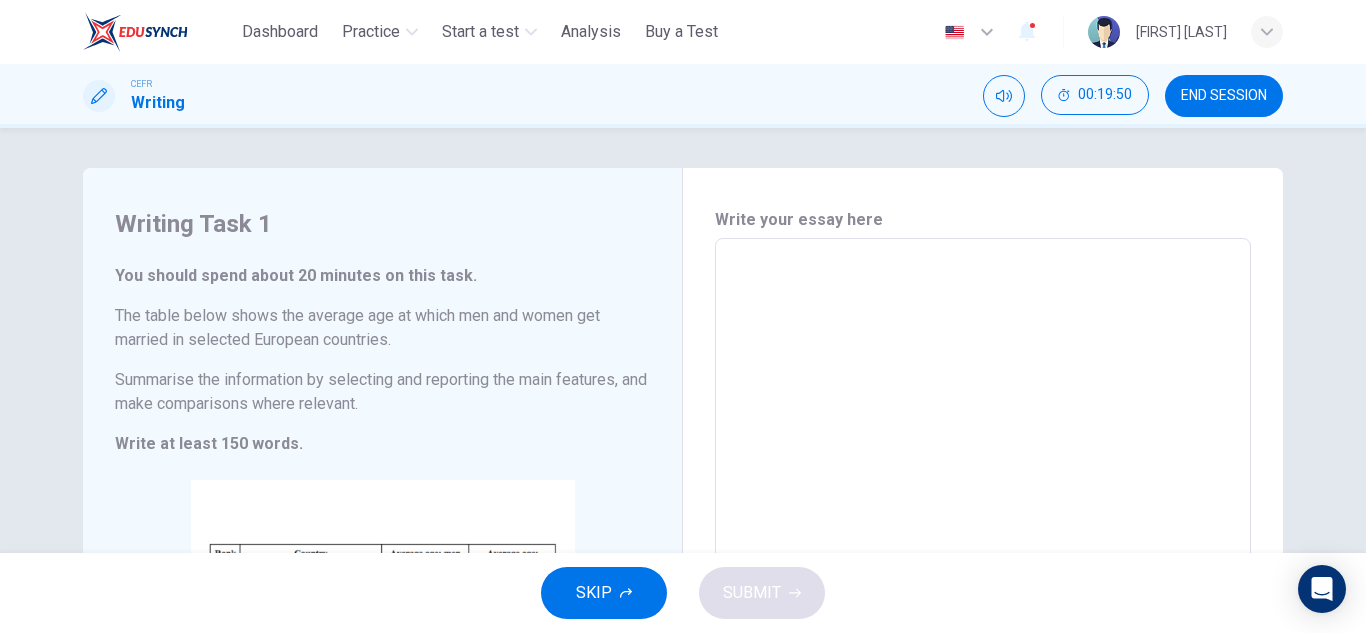 click at bounding box center [983, 534] 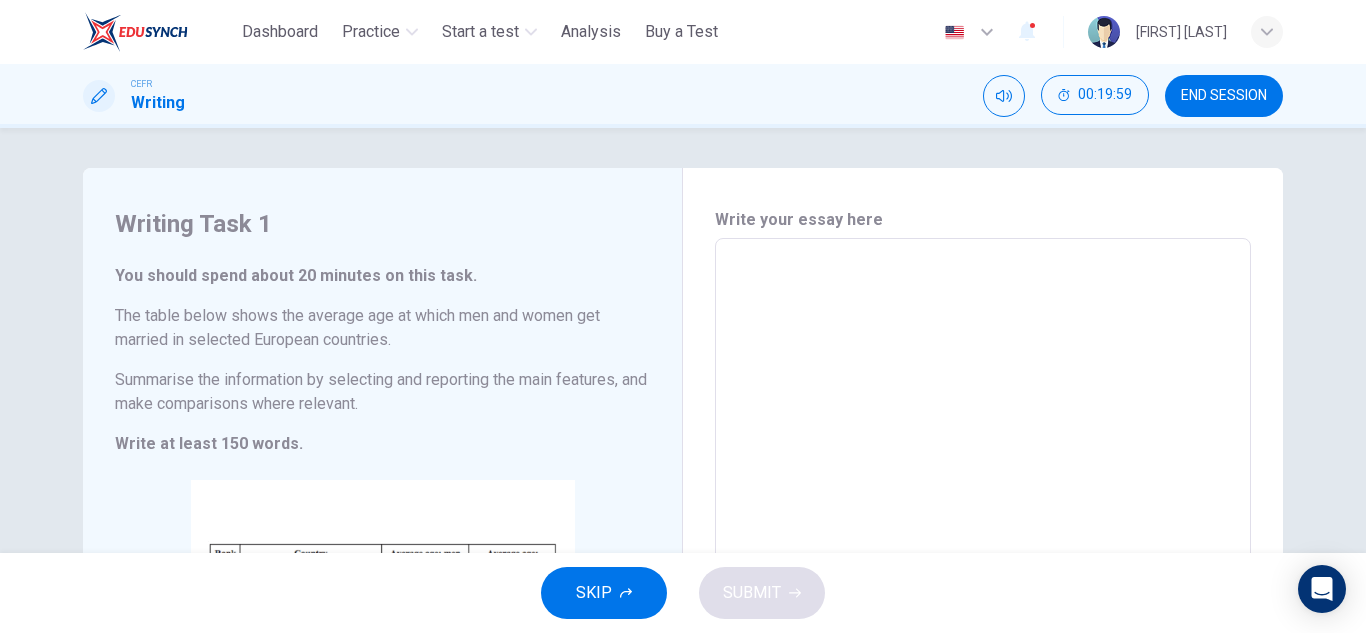 scroll, scrollTop: 200, scrollLeft: 0, axis: vertical 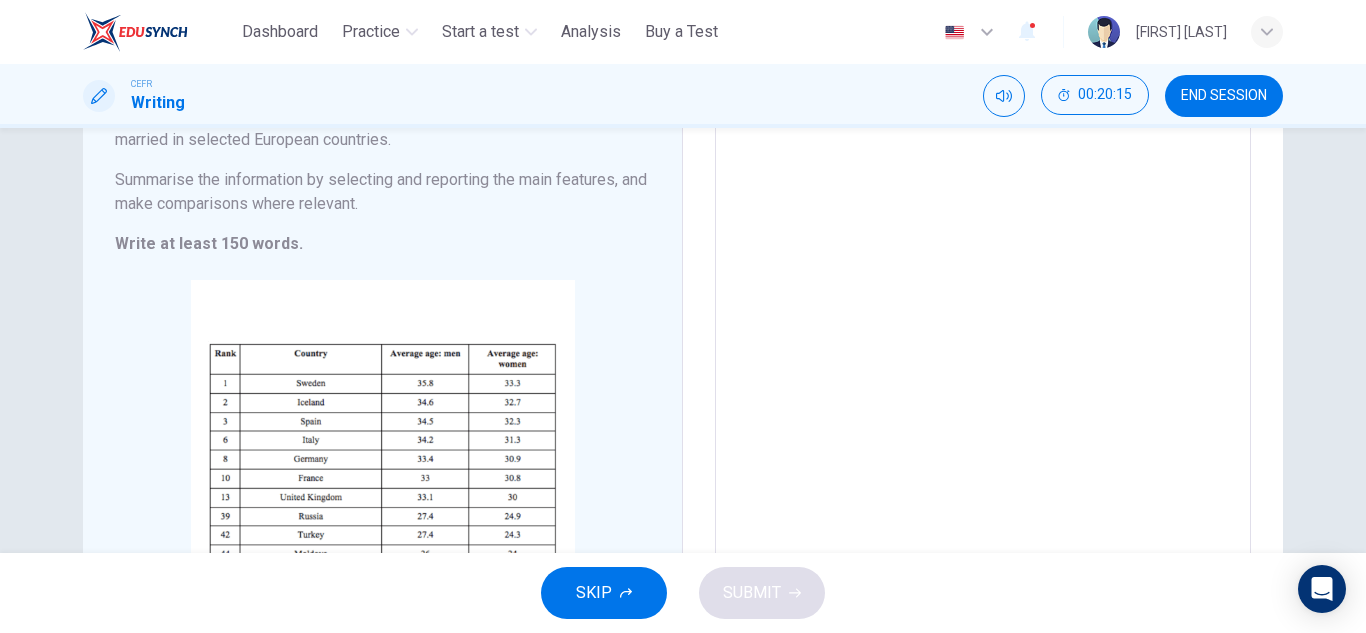 drag, startPoint x: 1217, startPoint y: 86, endPoint x: 778, endPoint y: 119, distance: 440.2386 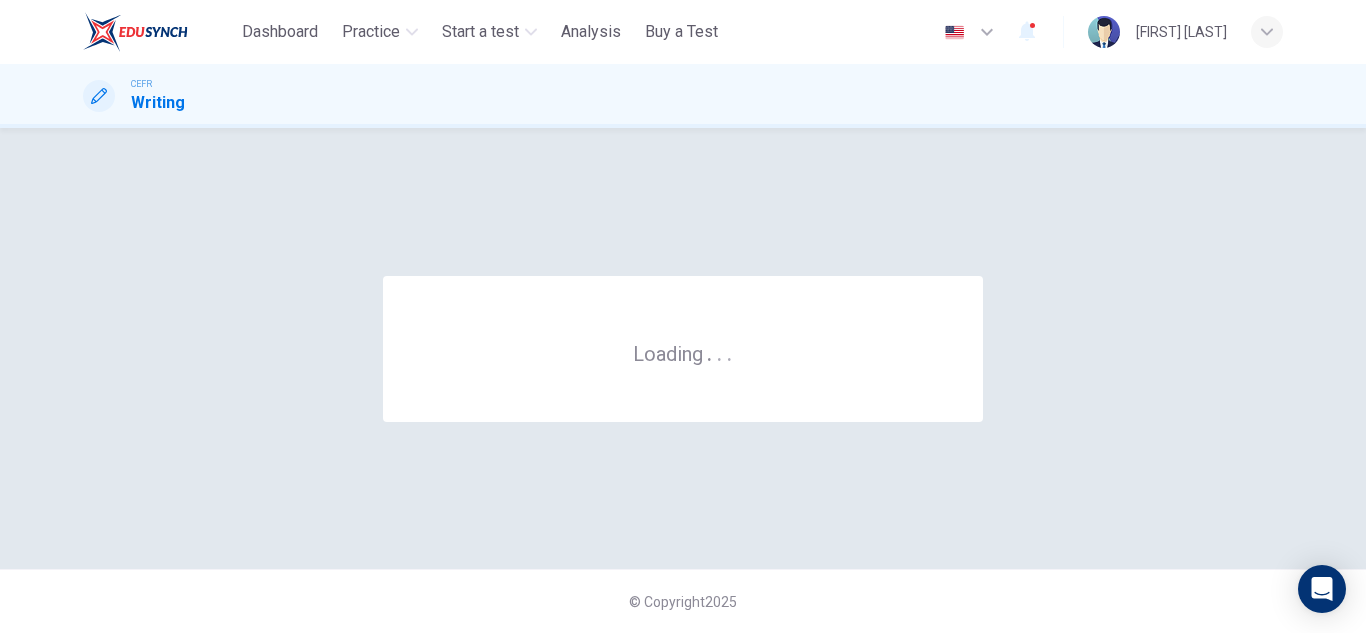 scroll, scrollTop: 0, scrollLeft: 0, axis: both 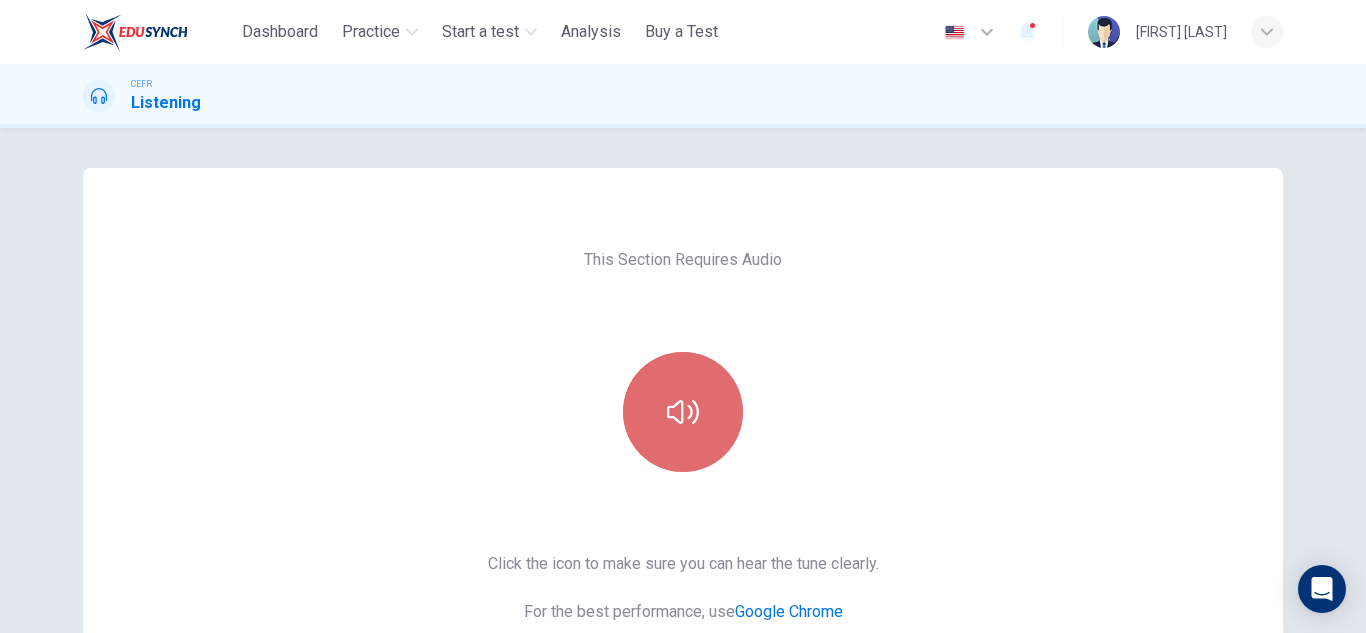 click at bounding box center (683, 412) 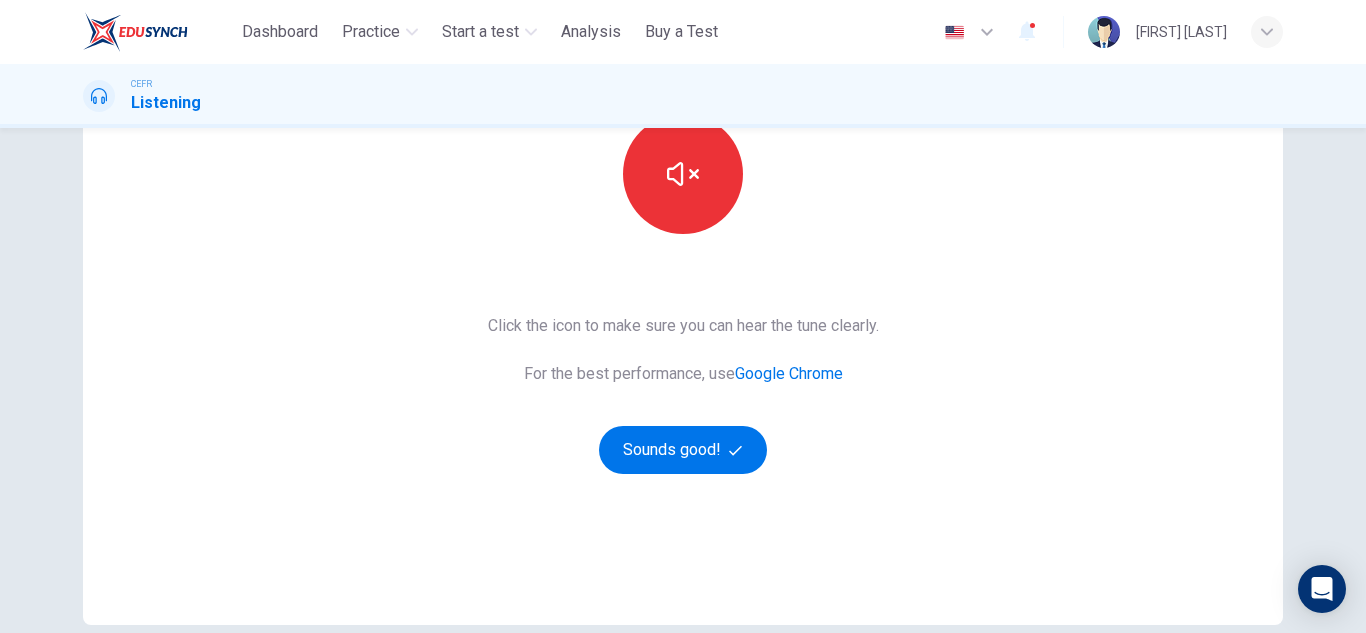 scroll, scrollTop: 300, scrollLeft: 0, axis: vertical 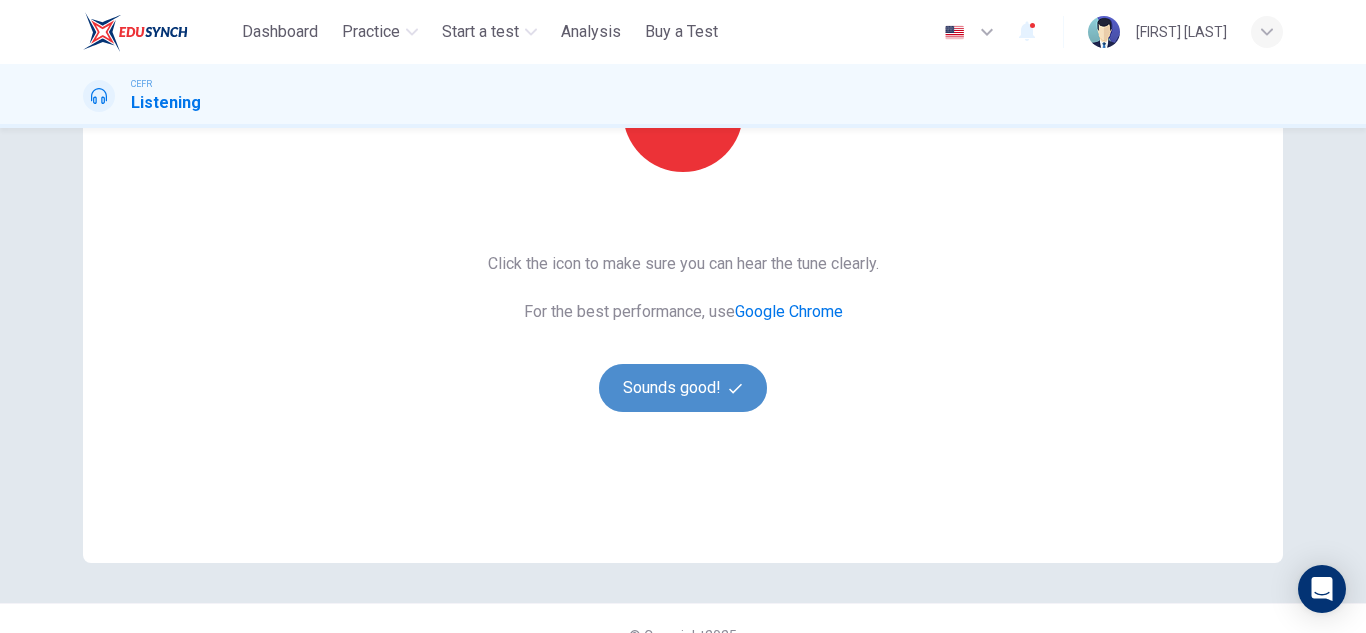 click on "Sounds good!" at bounding box center (683, 388) 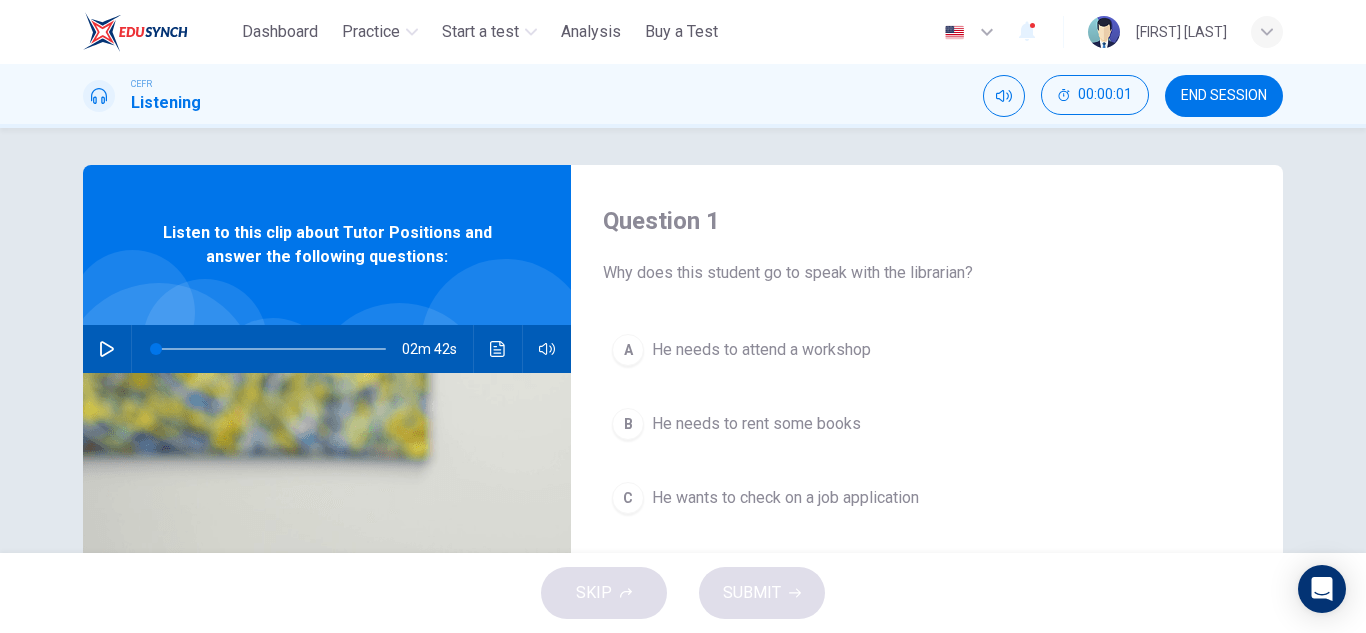 scroll, scrollTop: 0, scrollLeft: 0, axis: both 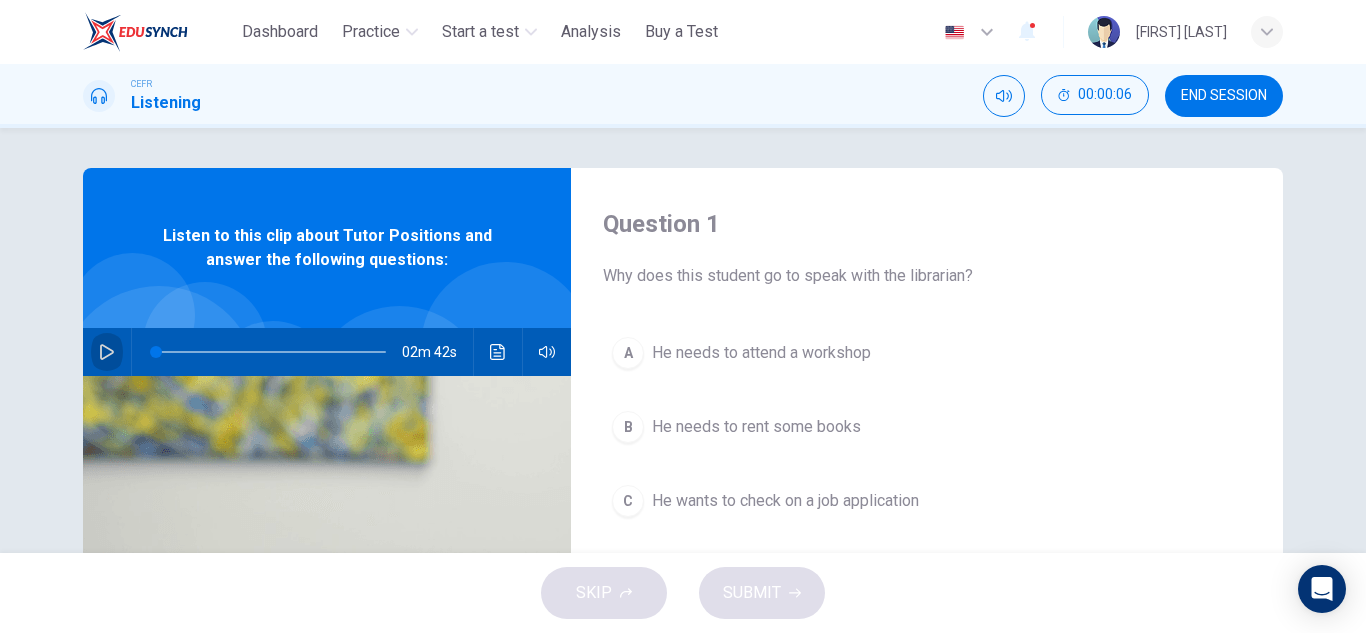 click at bounding box center [107, 352] 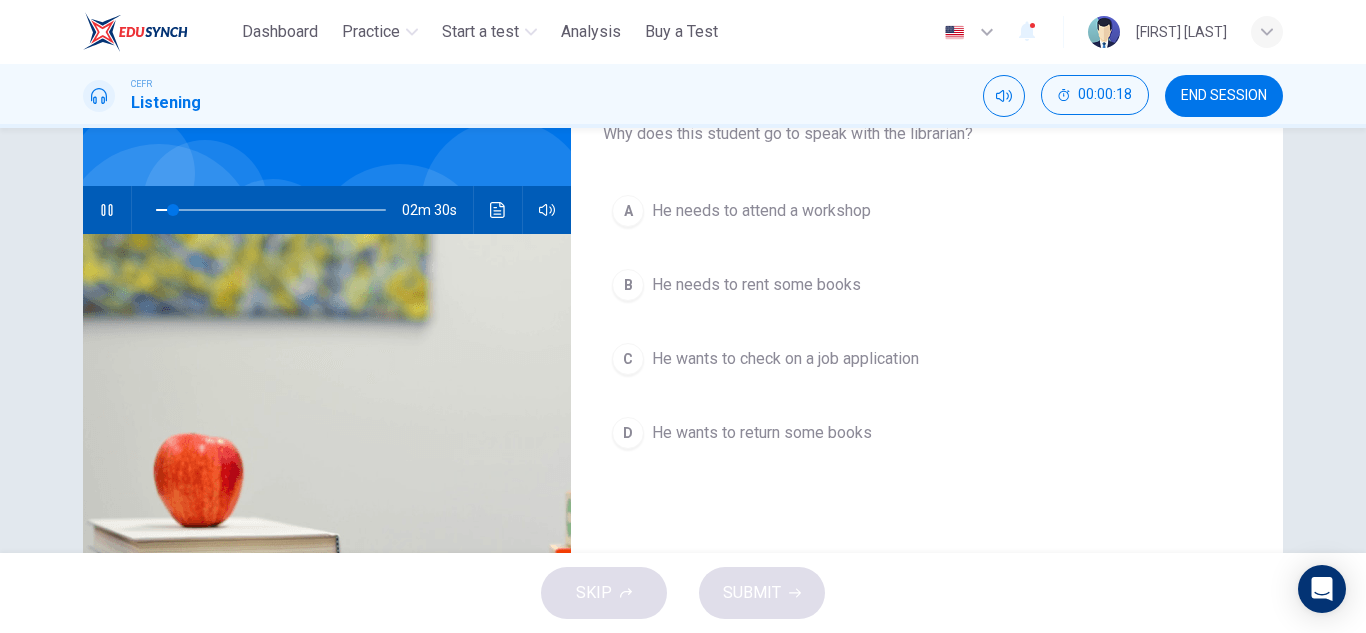 scroll, scrollTop: 0, scrollLeft: 0, axis: both 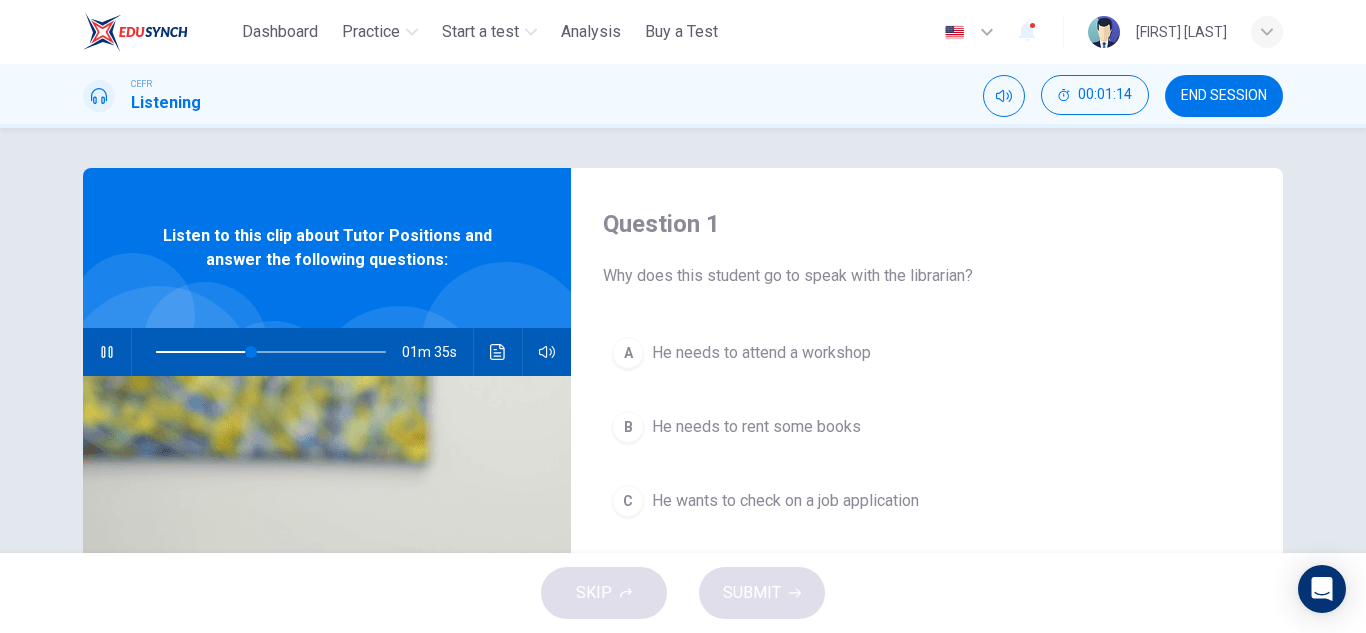 click on "C" at bounding box center [628, 353] 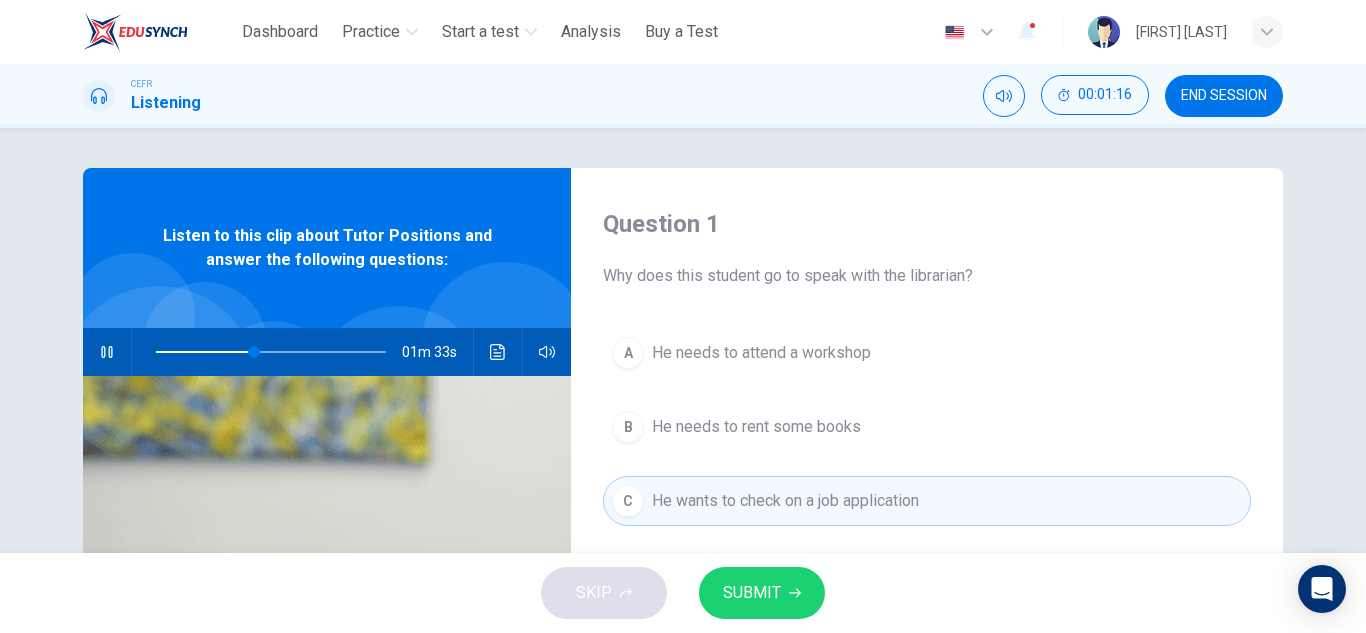 click on "SUBMIT" at bounding box center (752, 593) 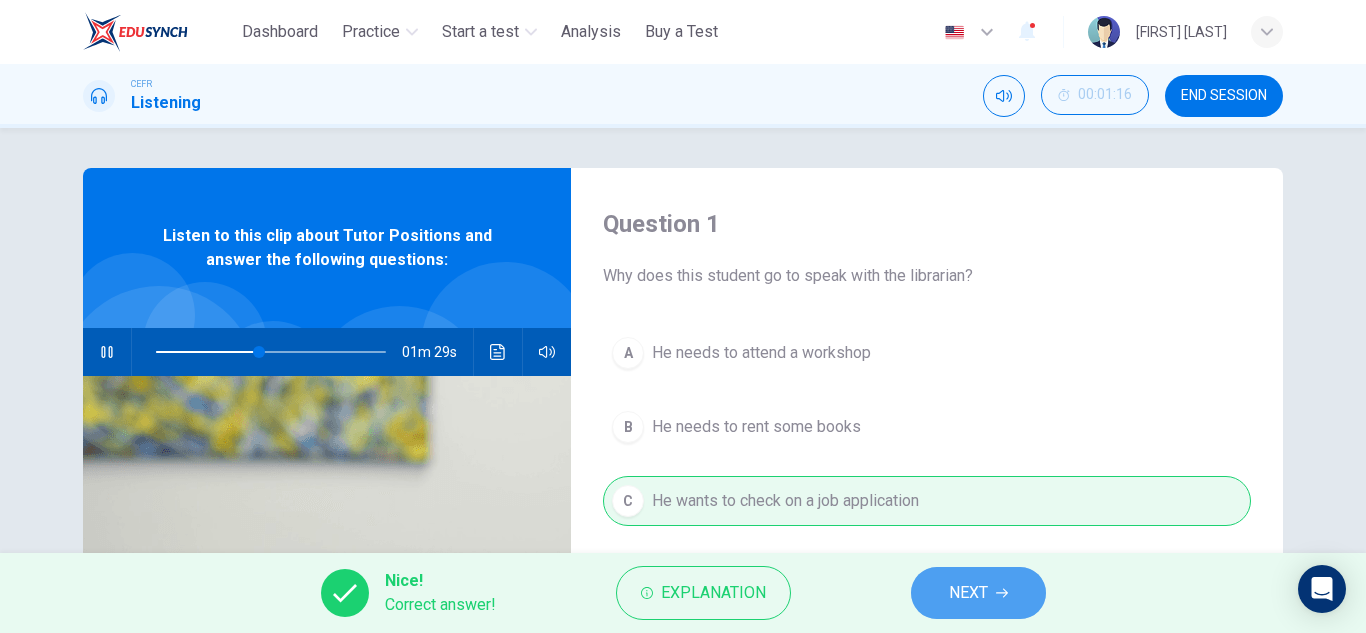click on "NEXT" at bounding box center (968, 593) 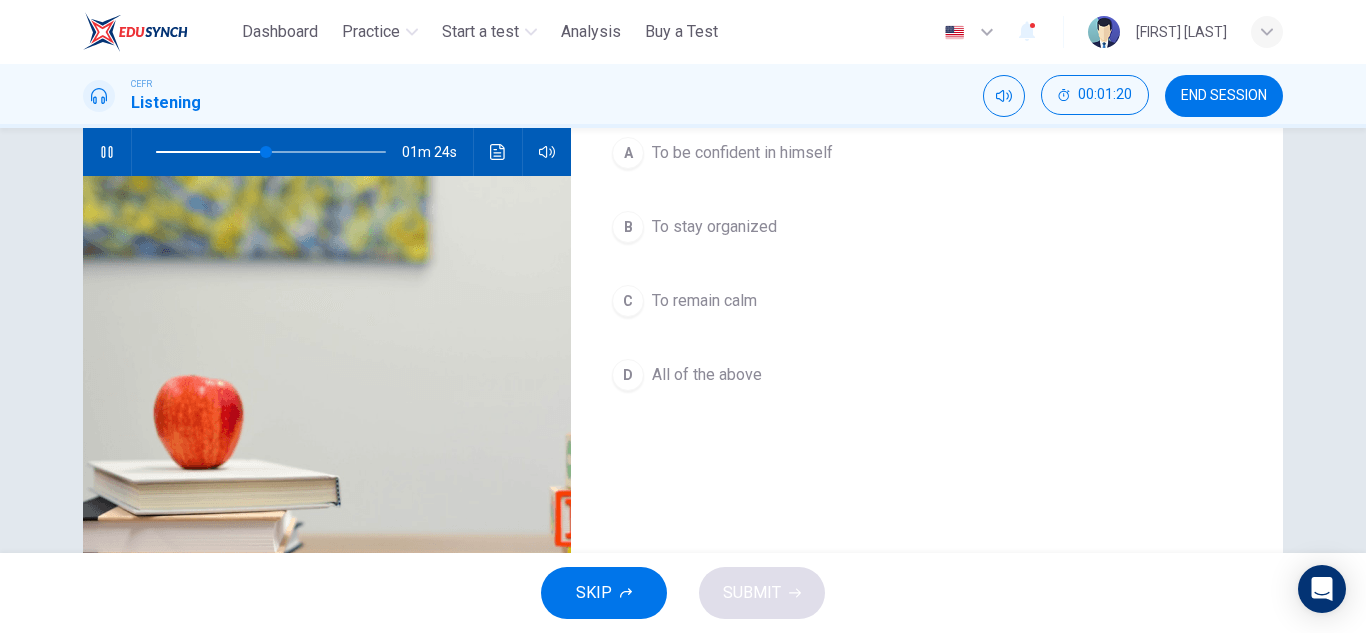 scroll, scrollTop: 0, scrollLeft: 0, axis: both 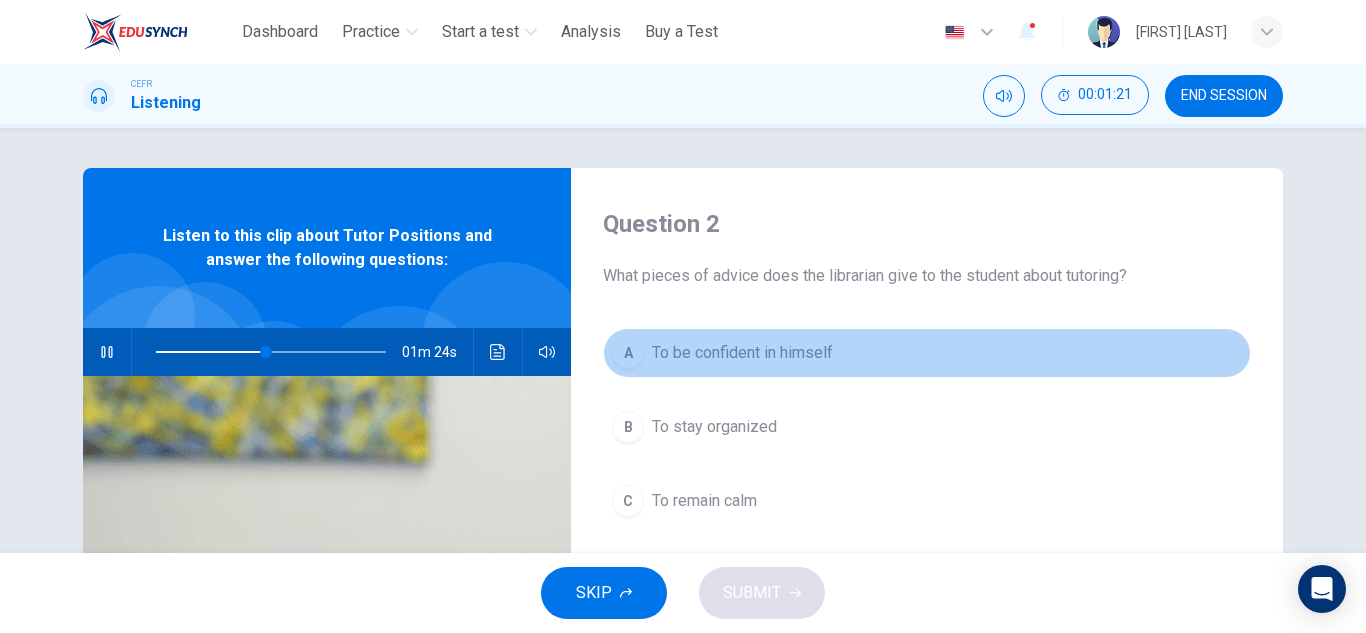 click on "To be confident in himself" at bounding box center (742, 353) 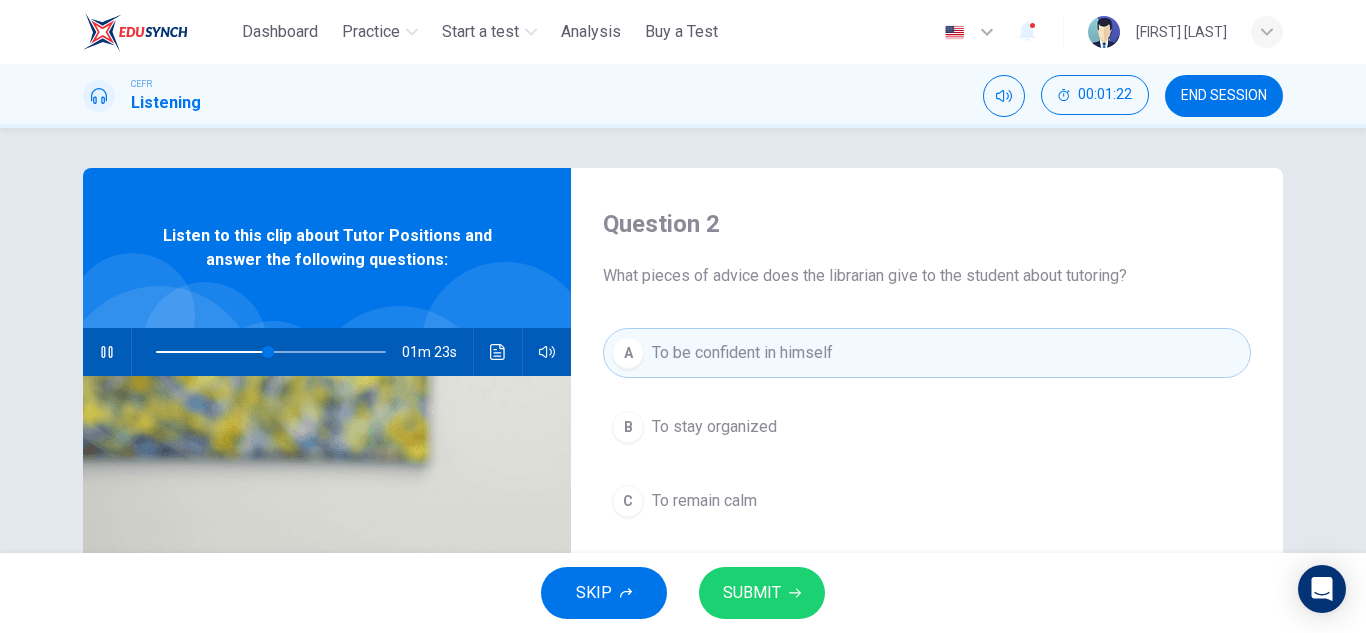 click at bounding box center (795, 593) 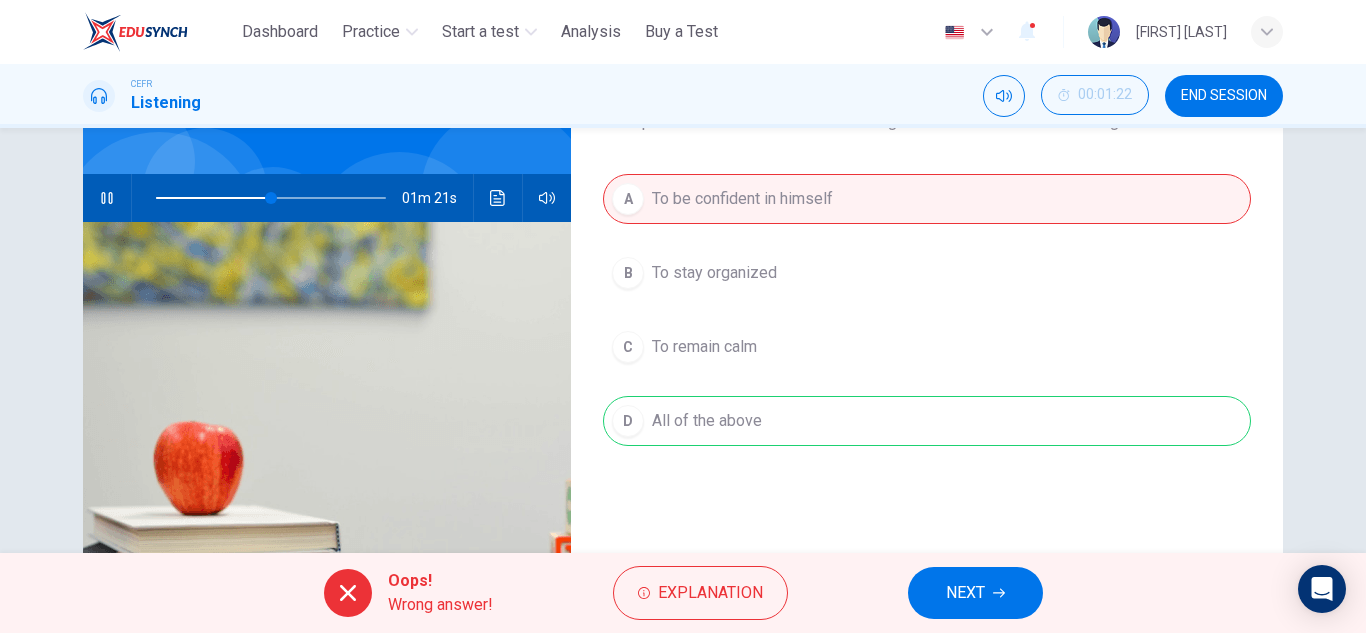 scroll, scrollTop: 200, scrollLeft: 0, axis: vertical 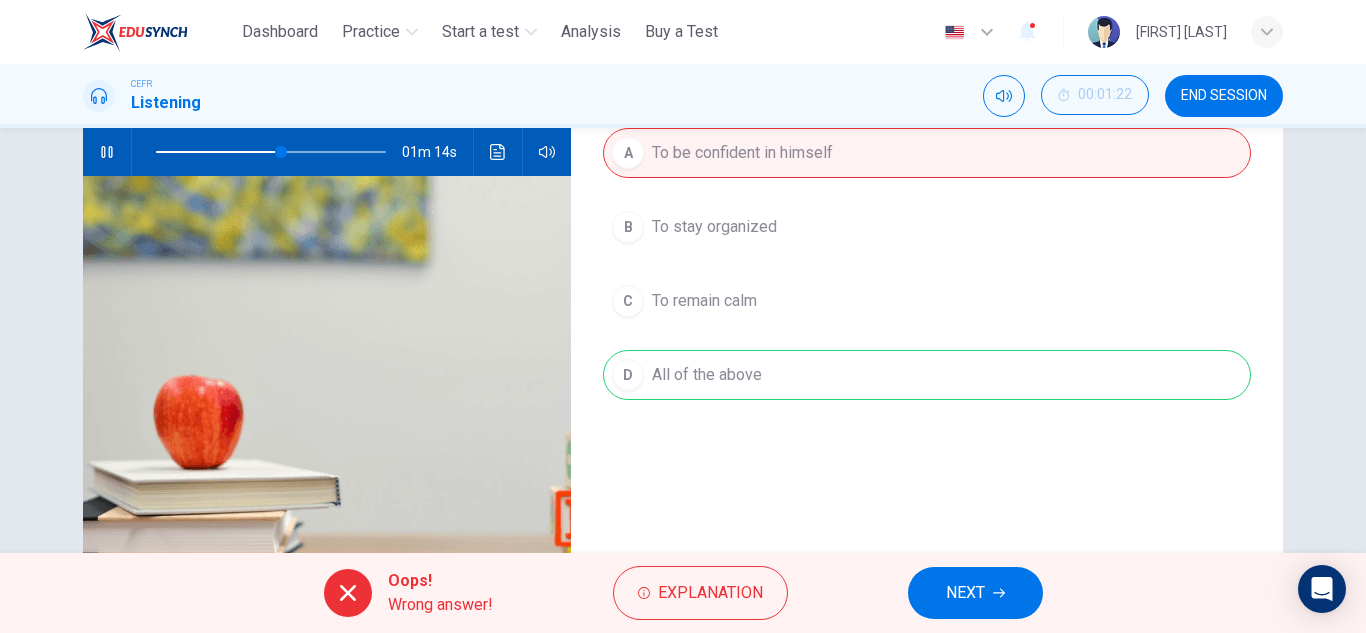 click on "NEXT" at bounding box center [965, 593] 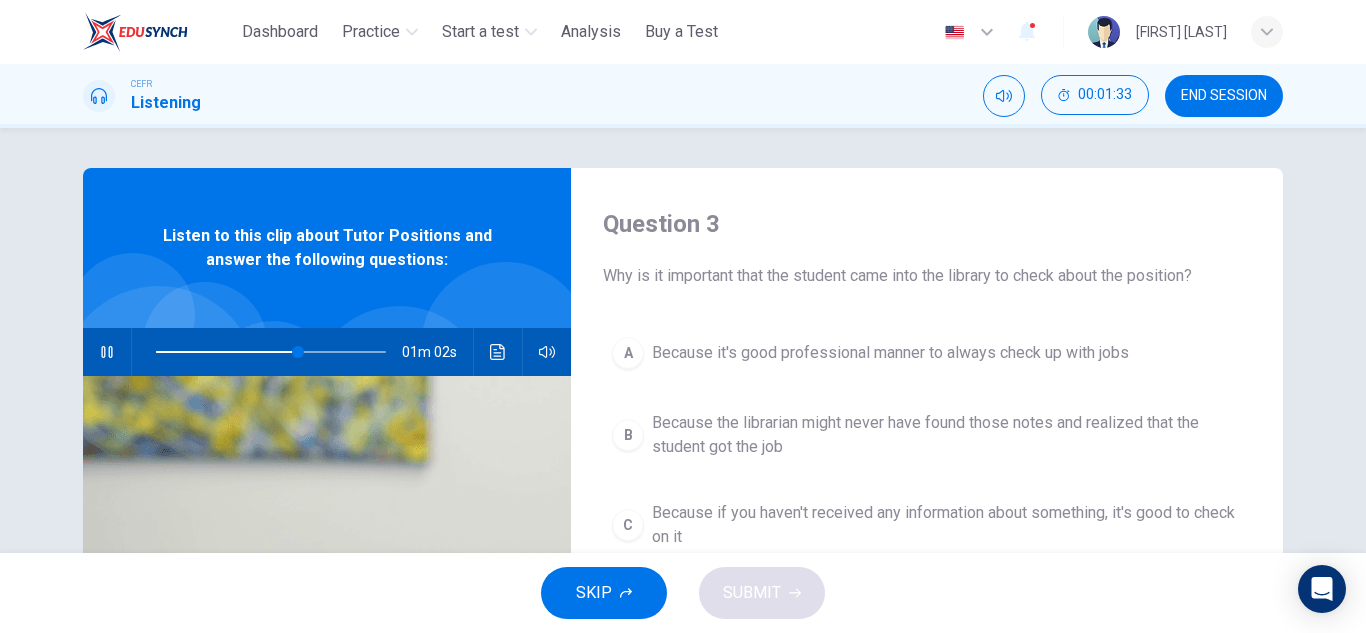 scroll, scrollTop: 100, scrollLeft: 0, axis: vertical 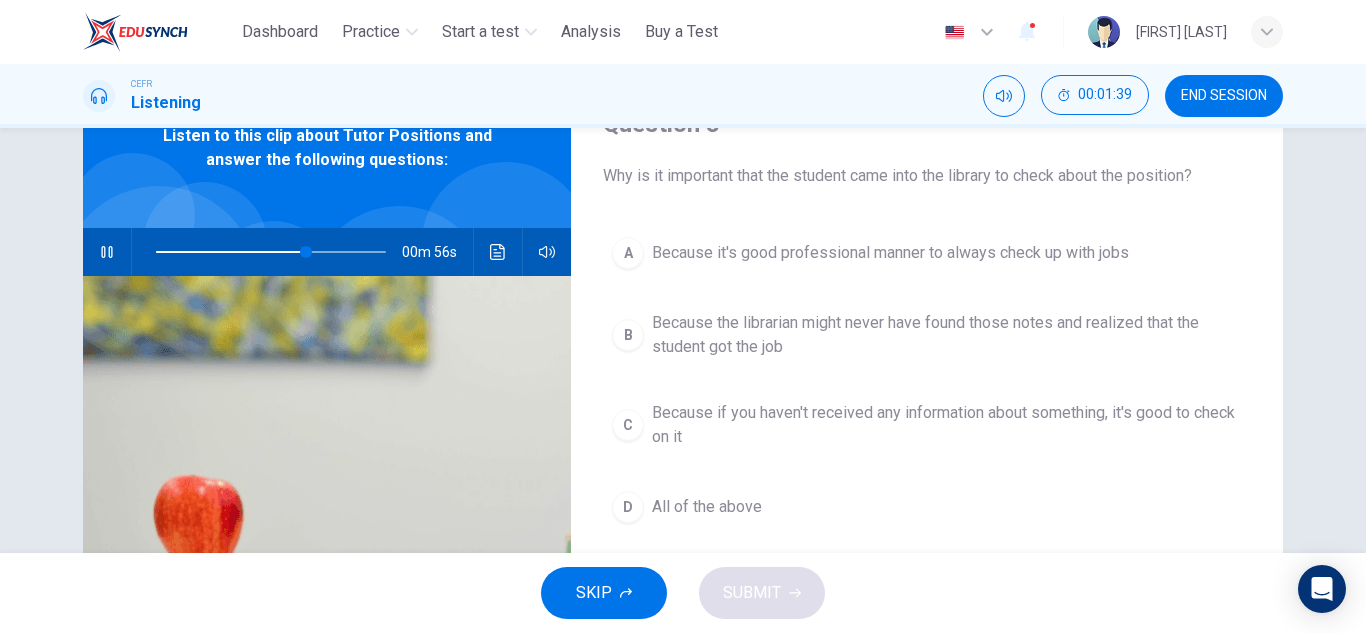 click on "All of the above" at bounding box center [890, 253] 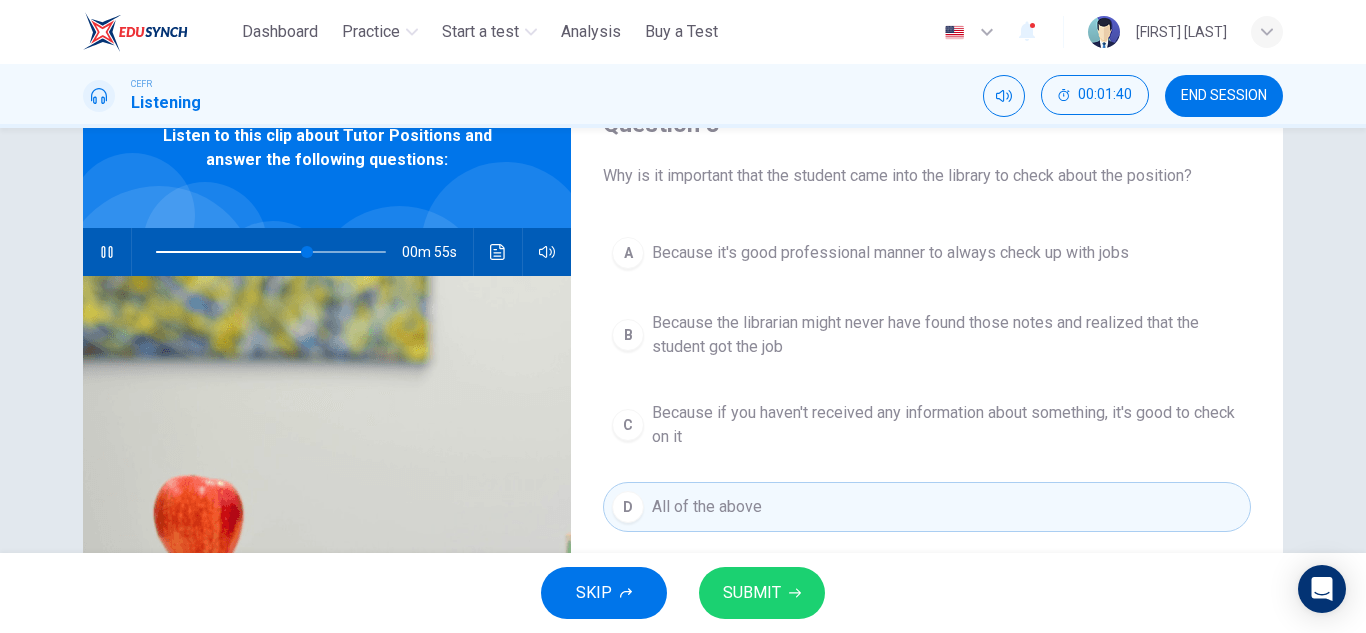 click on "SUBMIT" at bounding box center (752, 593) 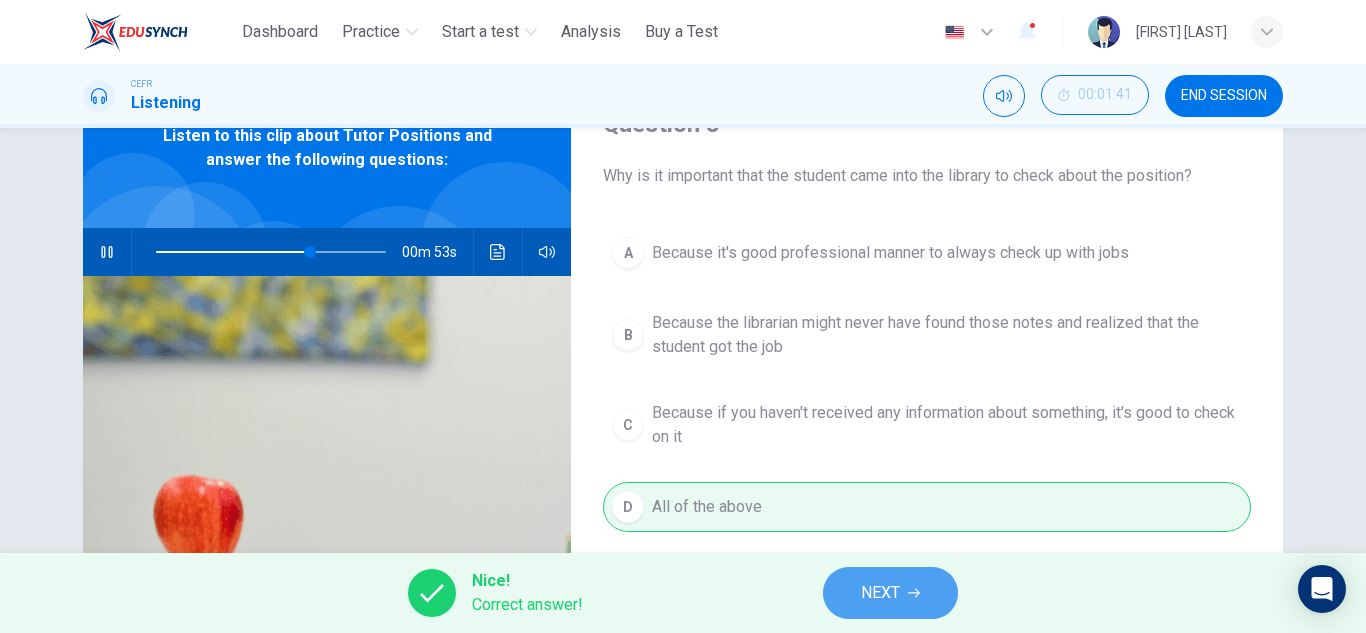 click on "NEXT" at bounding box center (880, 593) 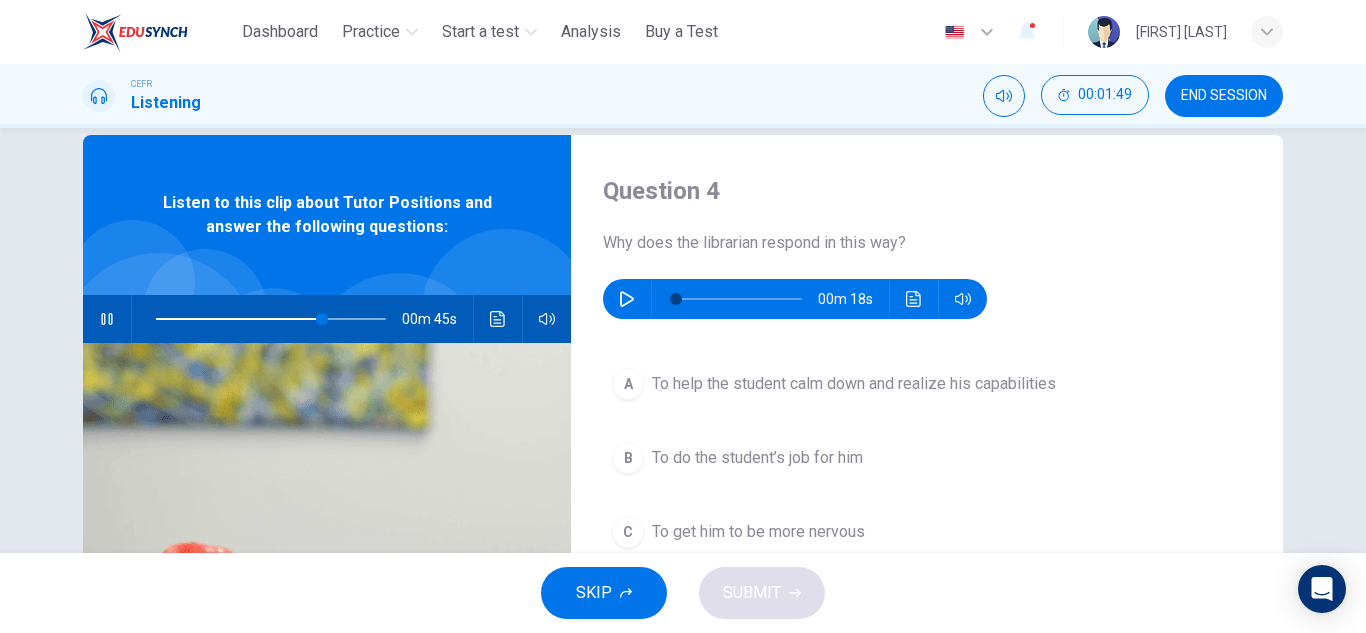 scroll, scrollTop: 0, scrollLeft: 0, axis: both 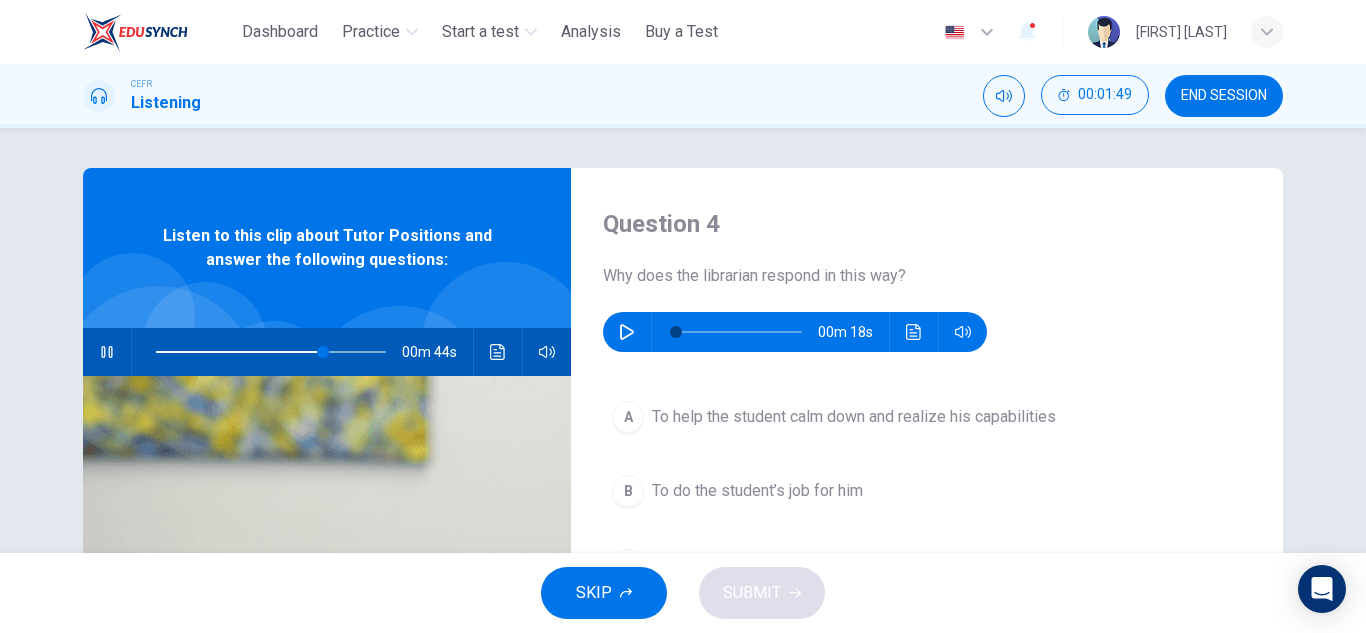 click at bounding box center [107, 352] 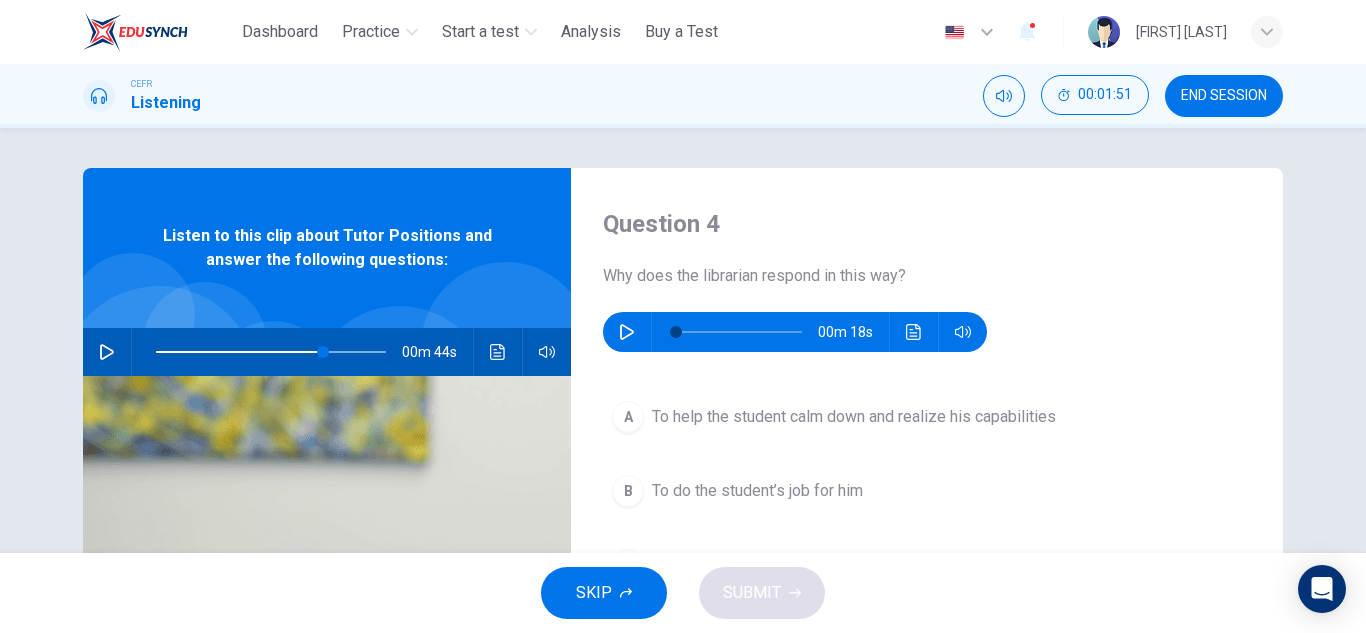 click at bounding box center [627, 332] 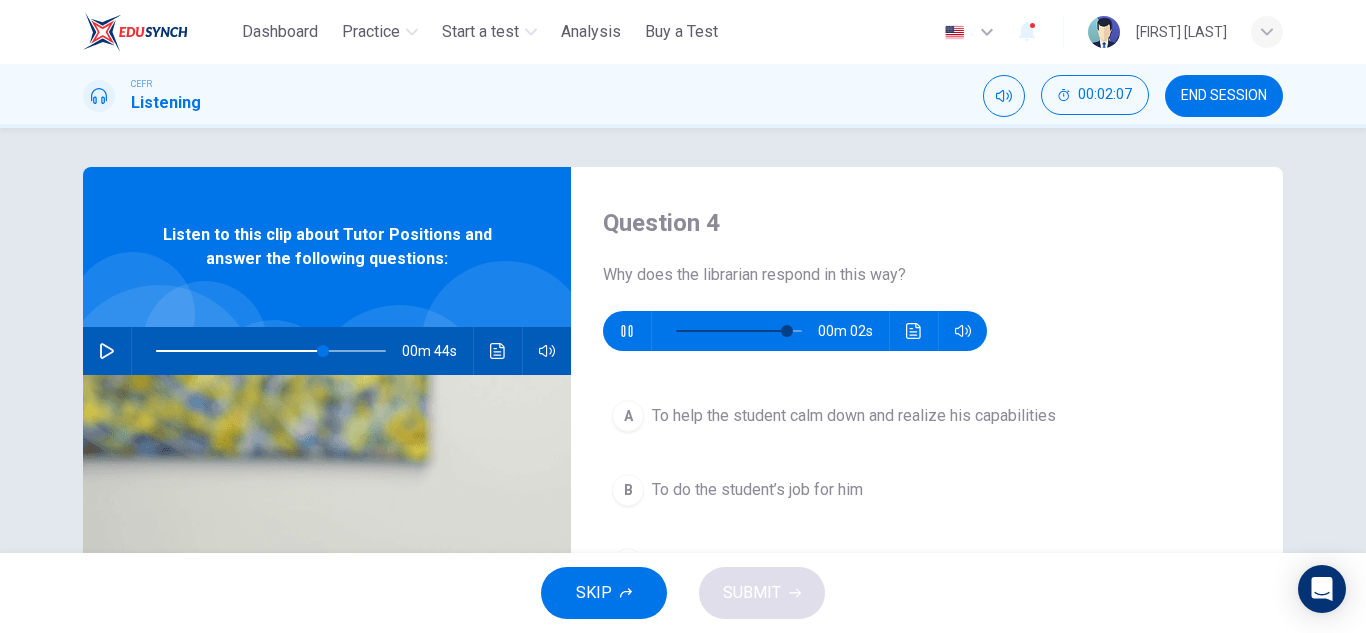 scroll, scrollTop: 0, scrollLeft: 0, axis: both 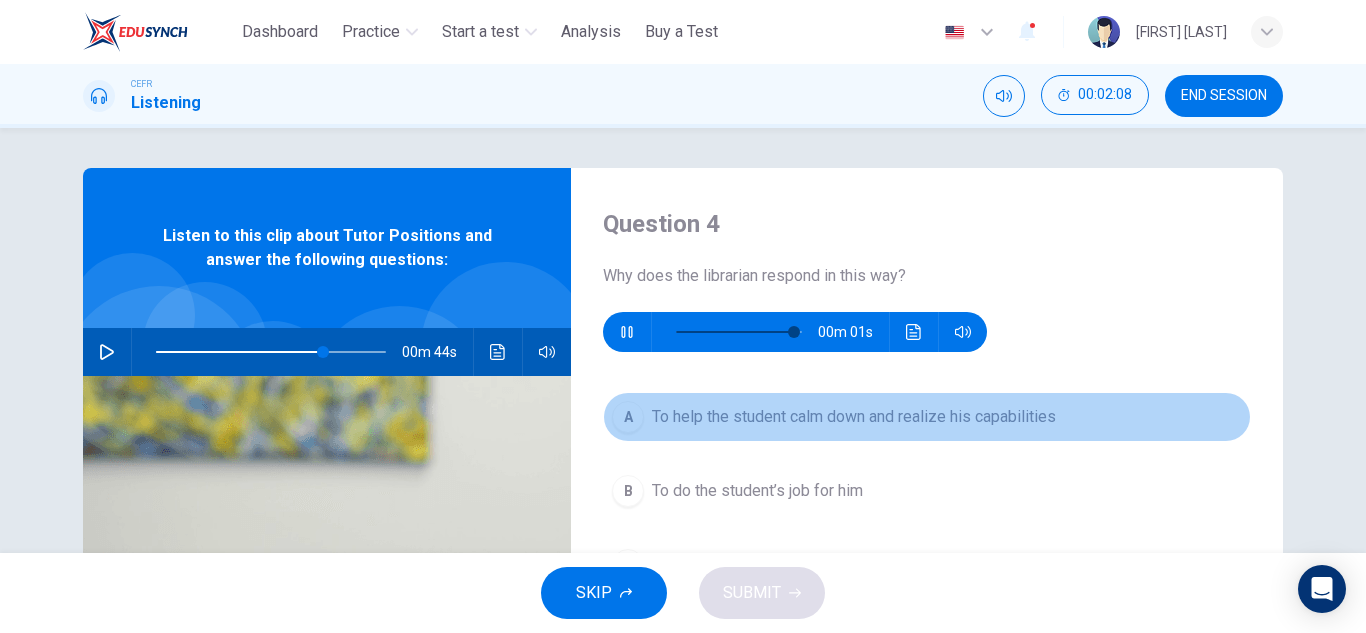 click on "A" at bounding box center [628, 417] 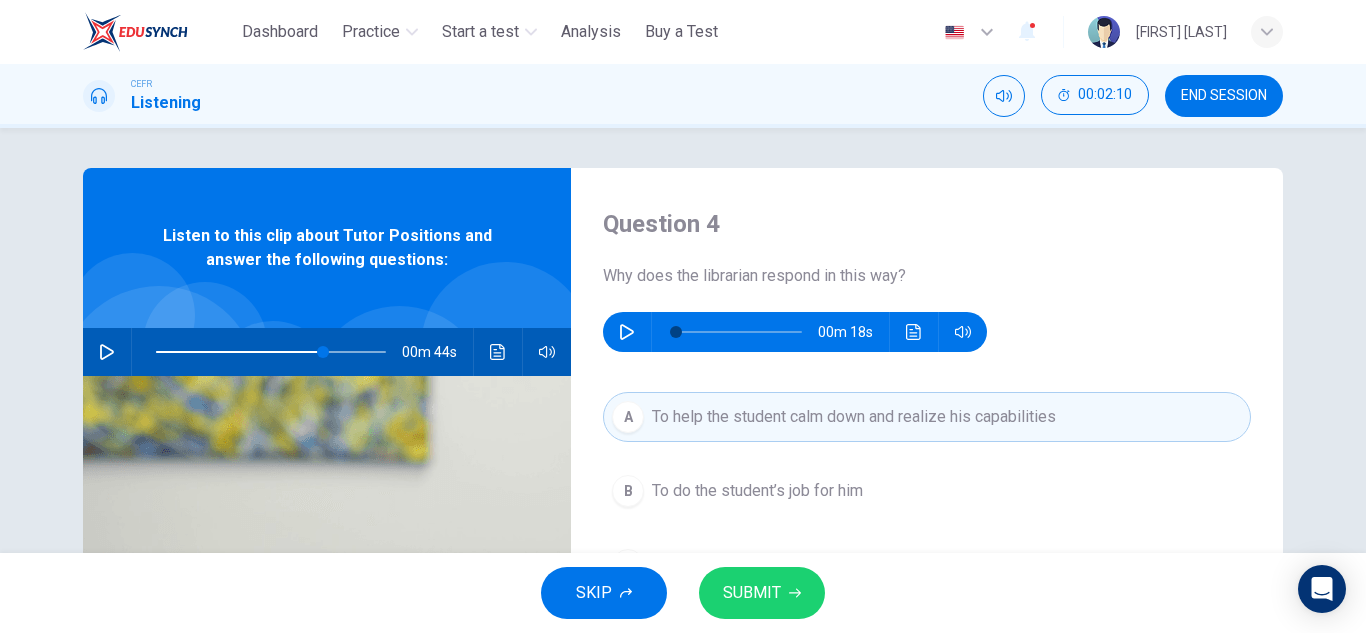 click at bounding box center (107, 352) 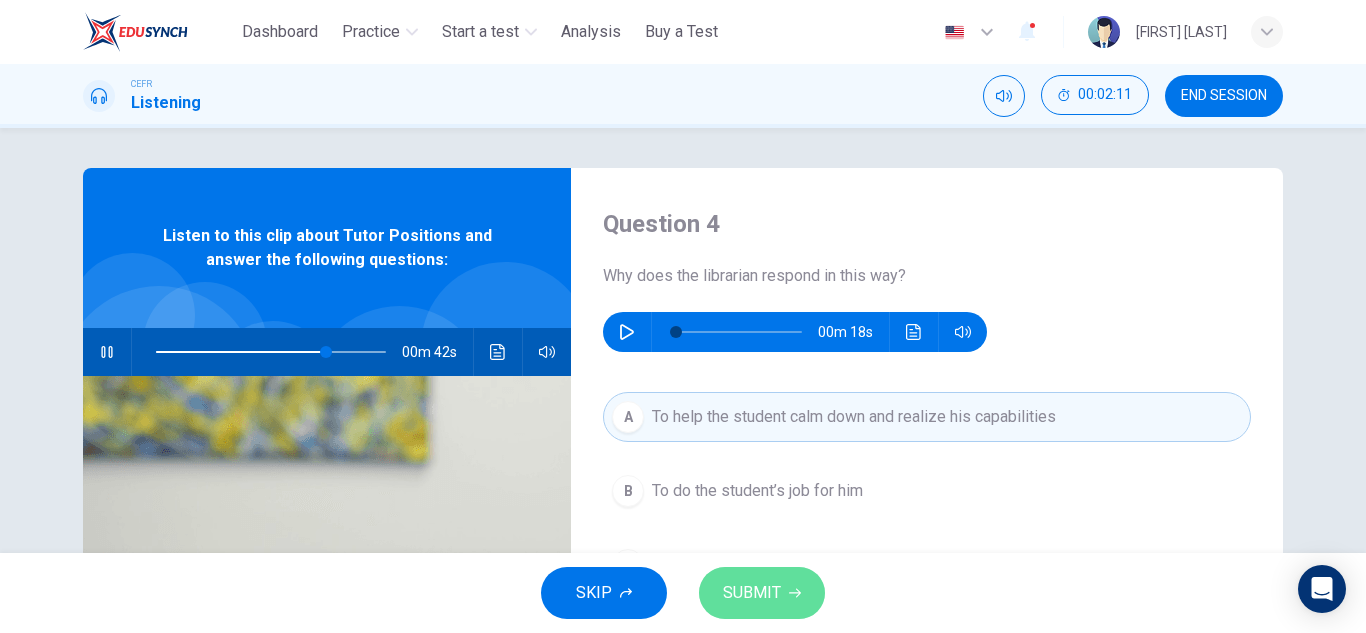 click on "SUBMIT" at bounding box center [752, 593] 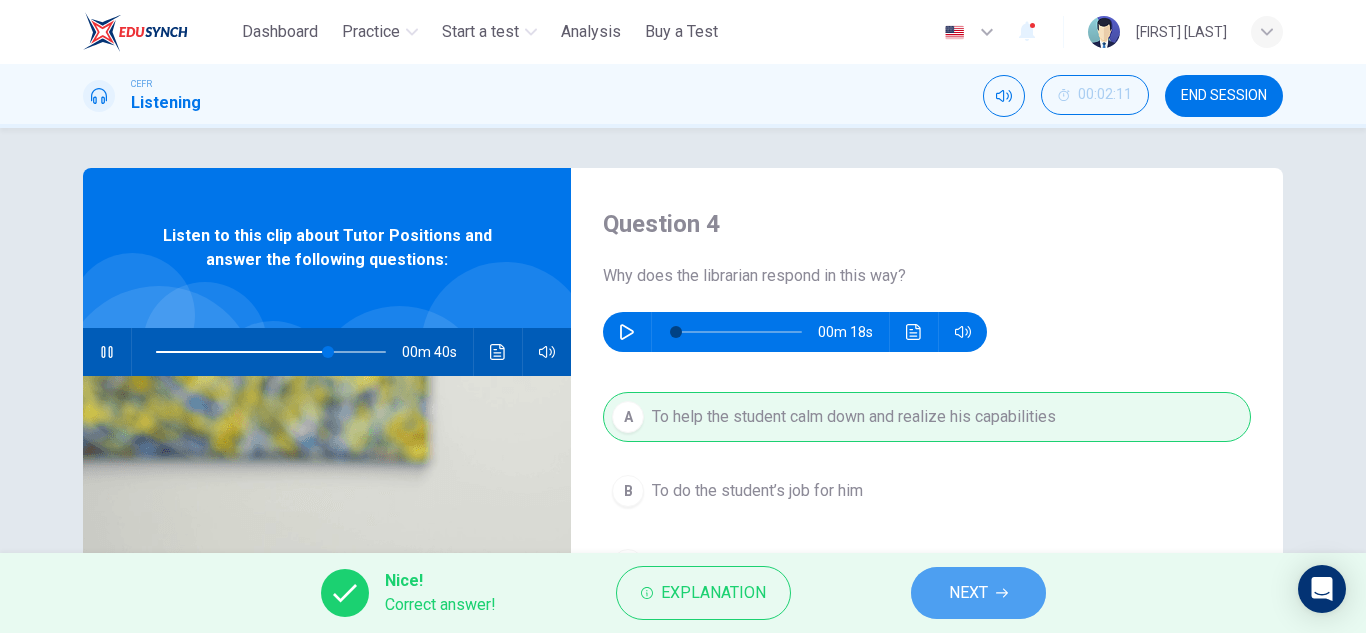 click on "NEXT" at bounding box center (978, 593) 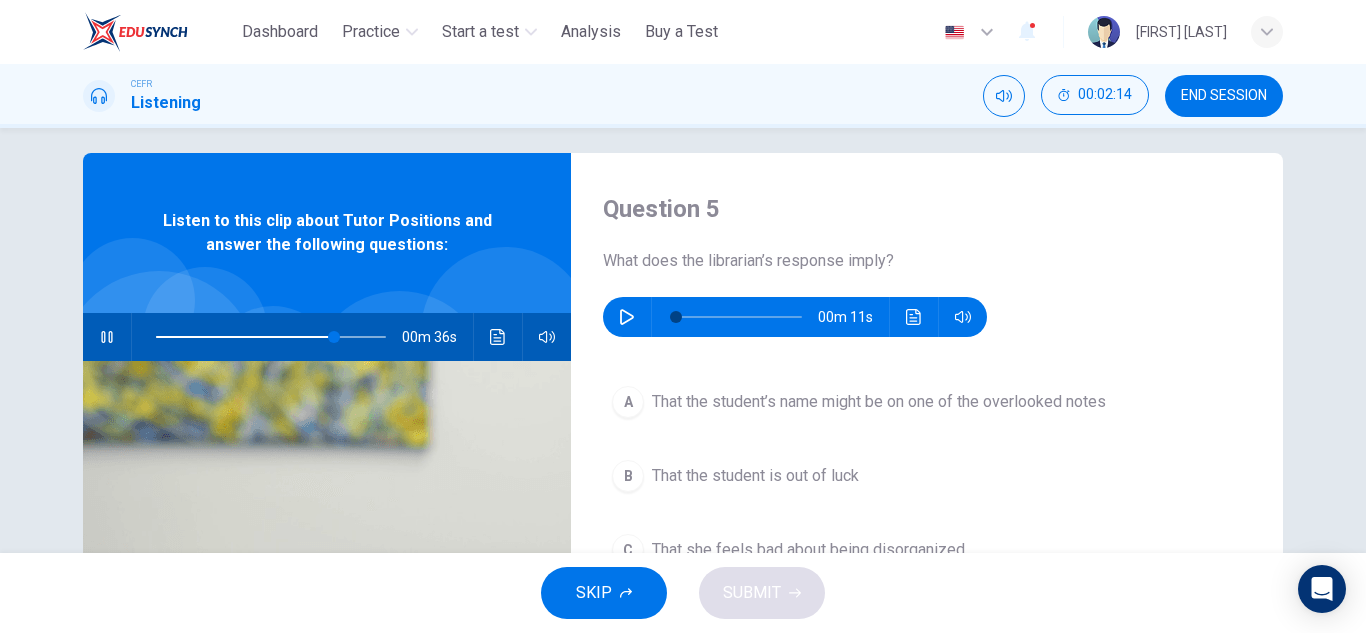 scroll, scrollTop: 0, scrollLeft: 0, axis: both 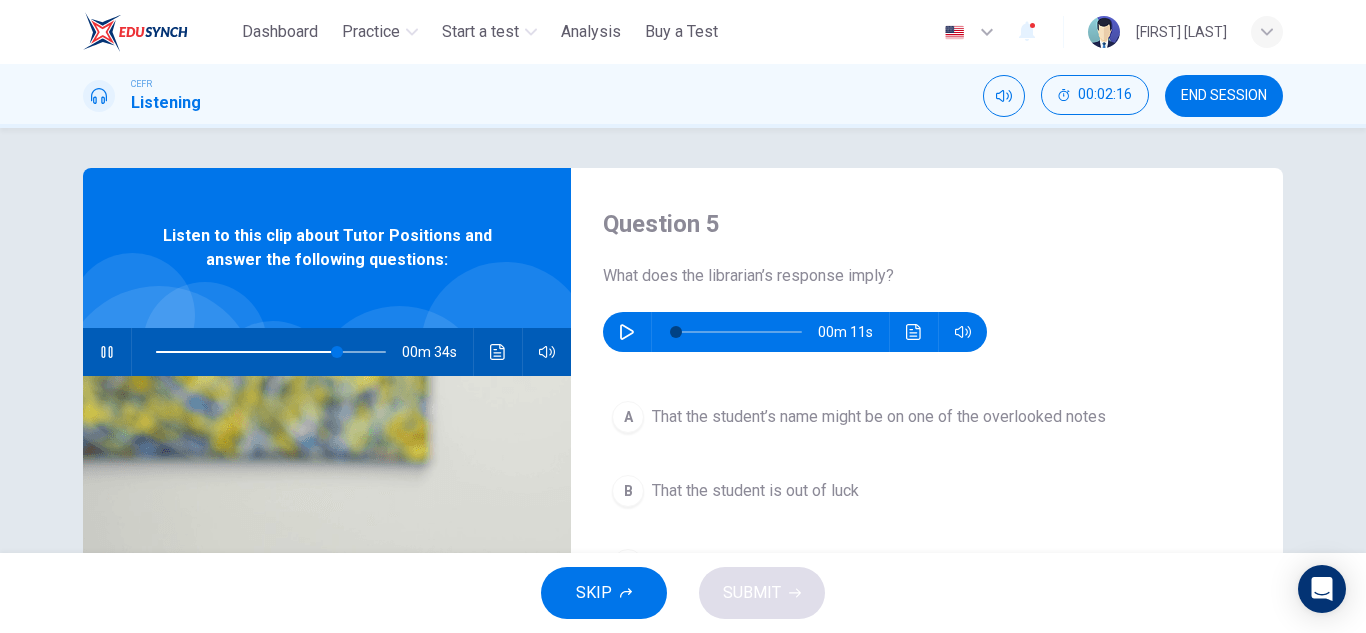 click at bounding box center (106, 352) 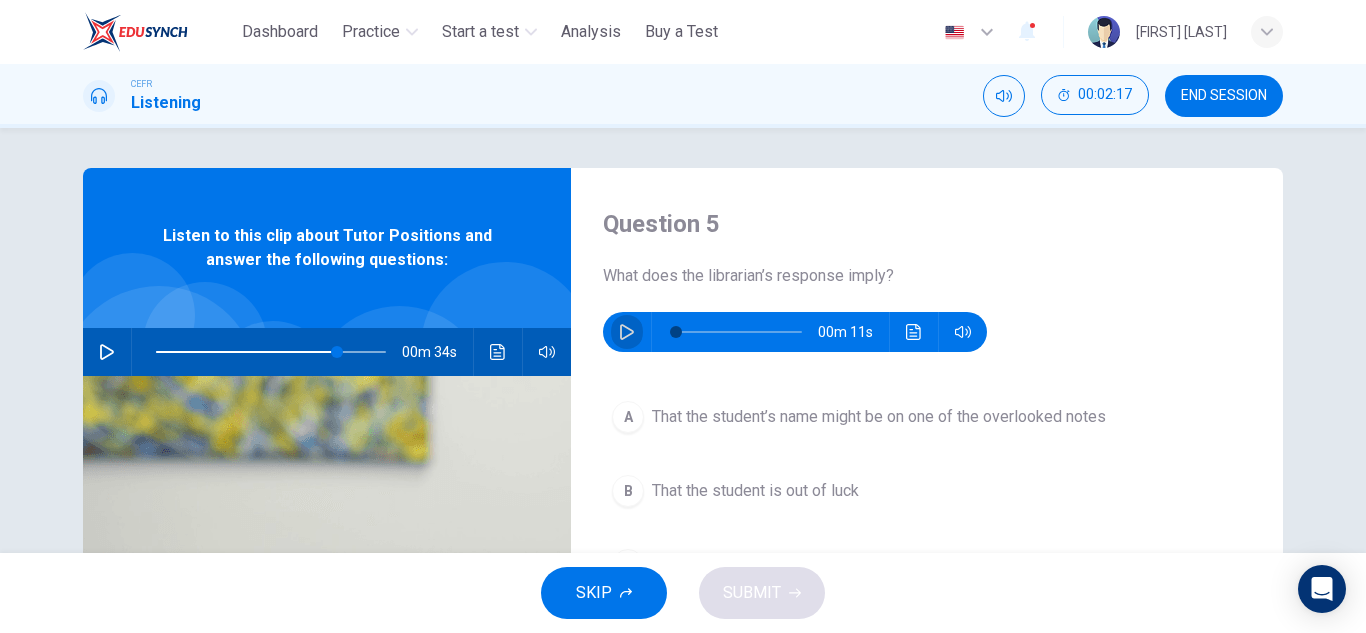 click at bounding box center [627, 332] 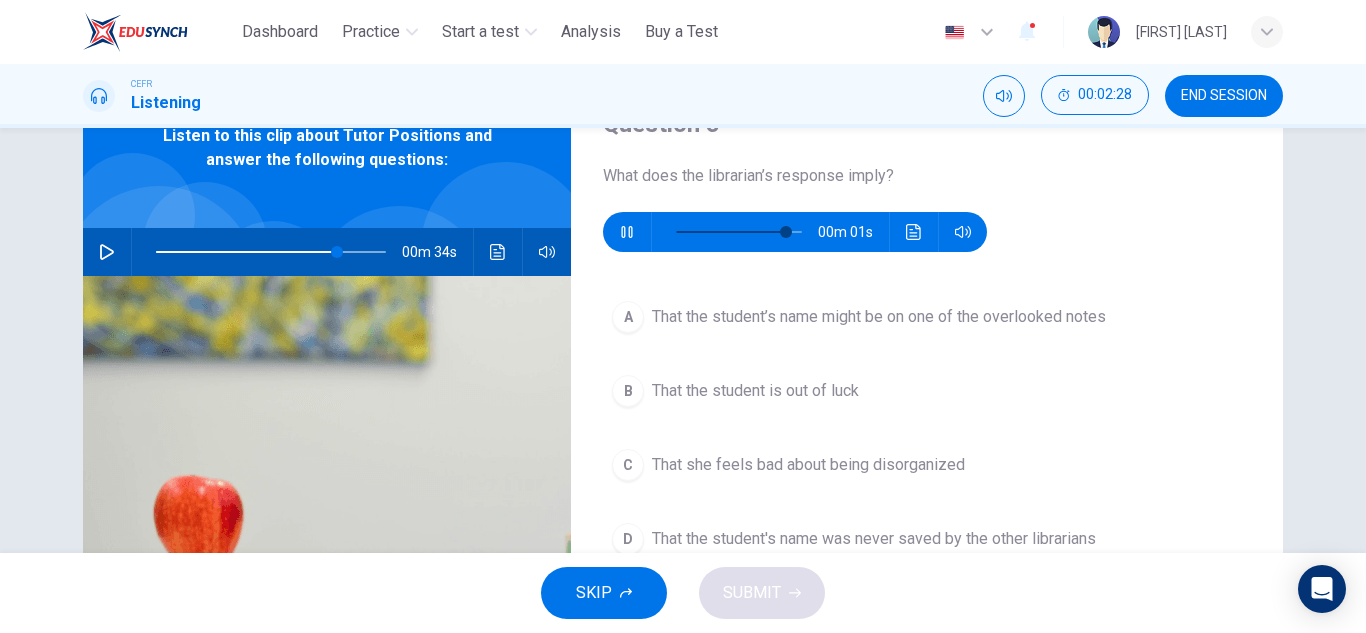 scroll, scrollTop: 200, scrollLeft: 0, axis: vertical 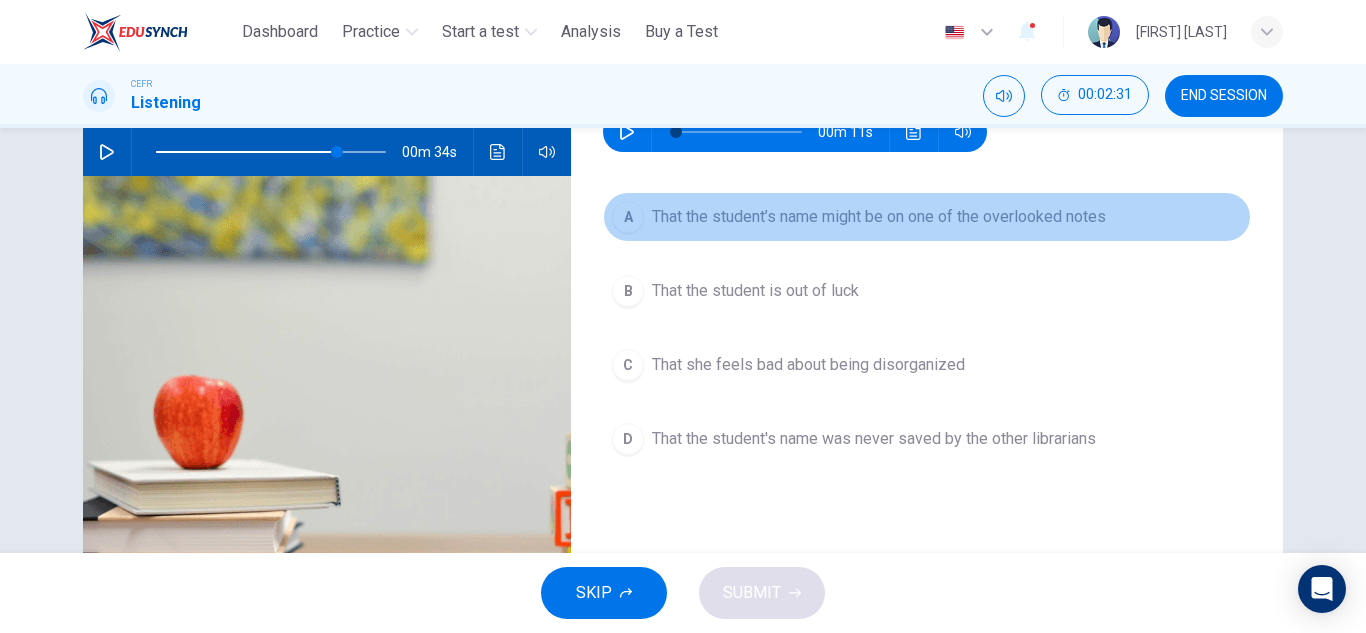 click on "A" at bounding box center [628, 217] 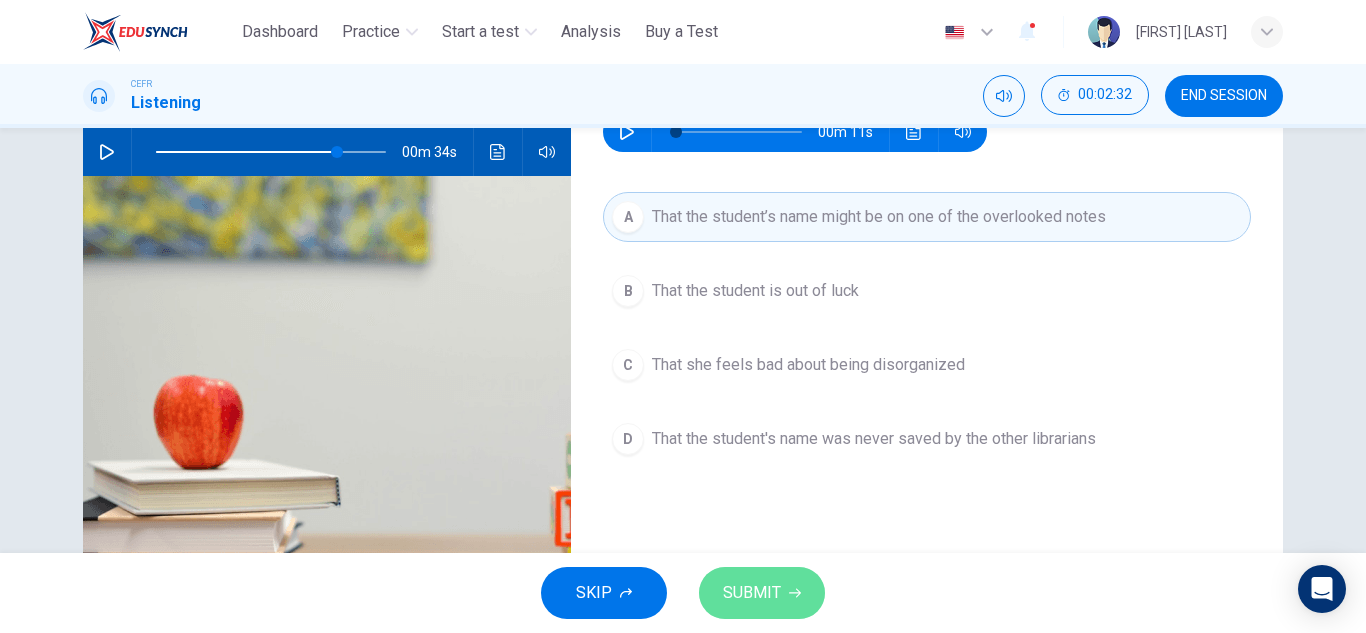 click on "SUBMIT" at bounding box center (762, 593) 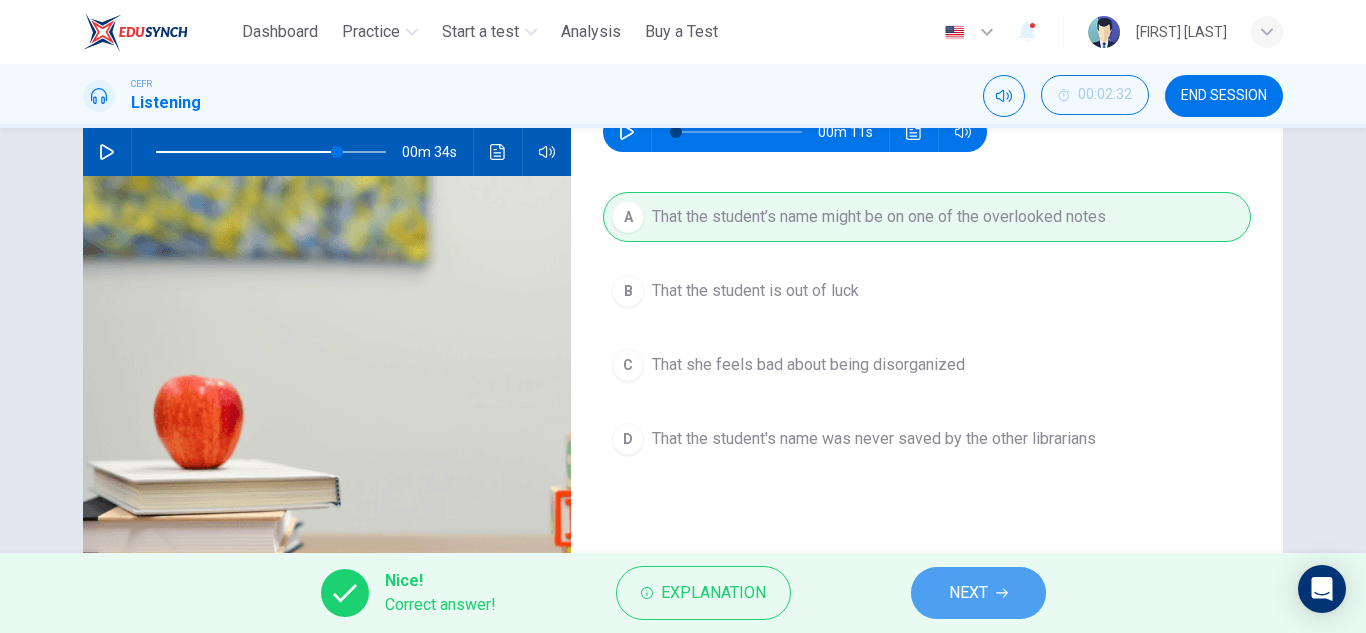 click on "NEXT" at bounding box center [968, 593] 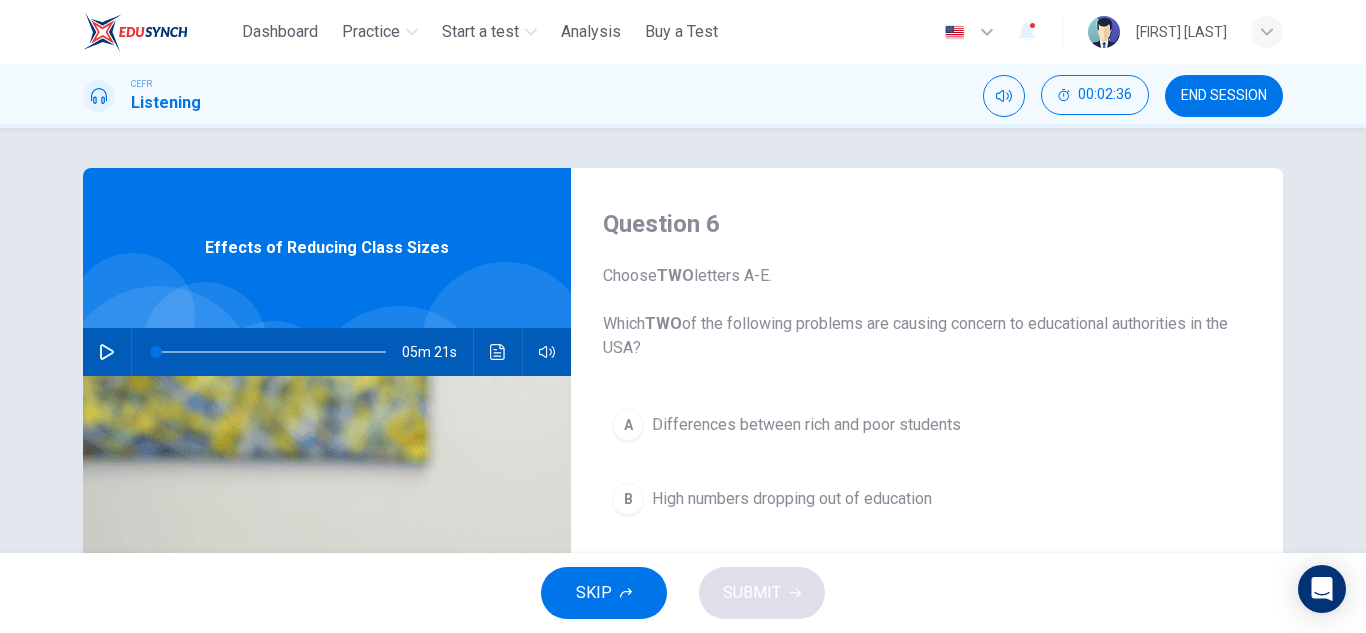scroll, scrollTop: 100, scrollLeft: 0, axis: vertical 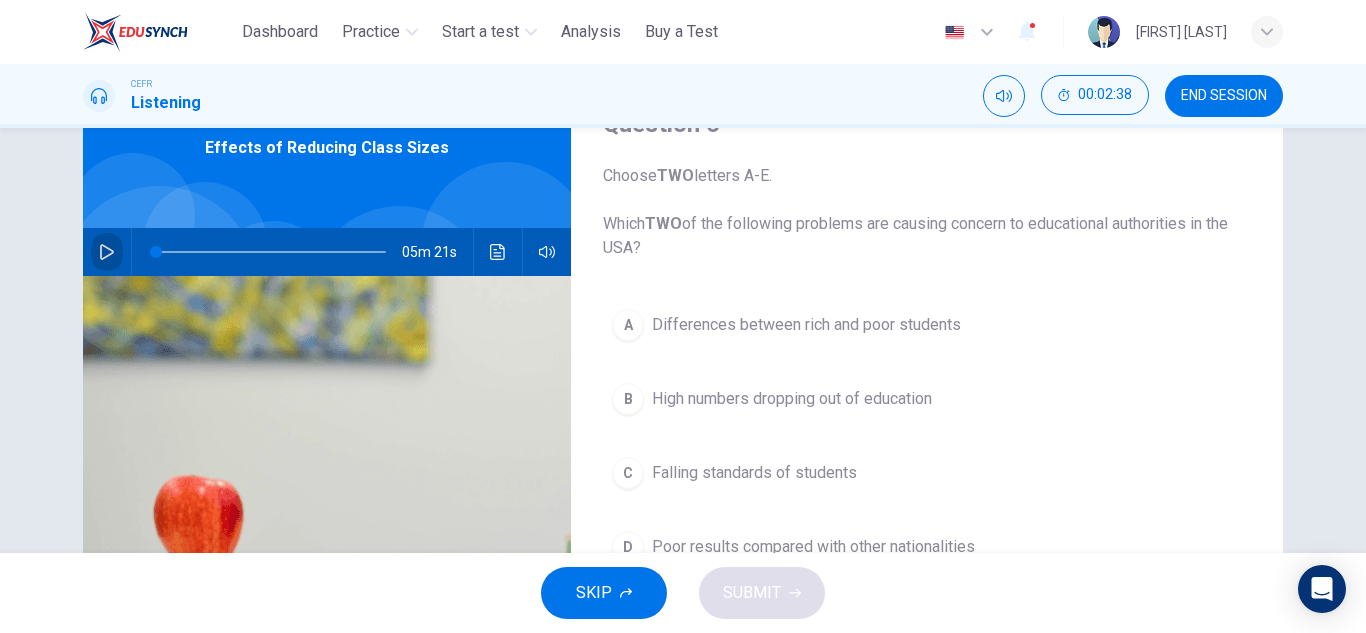 click at bounding box center (107, 252) 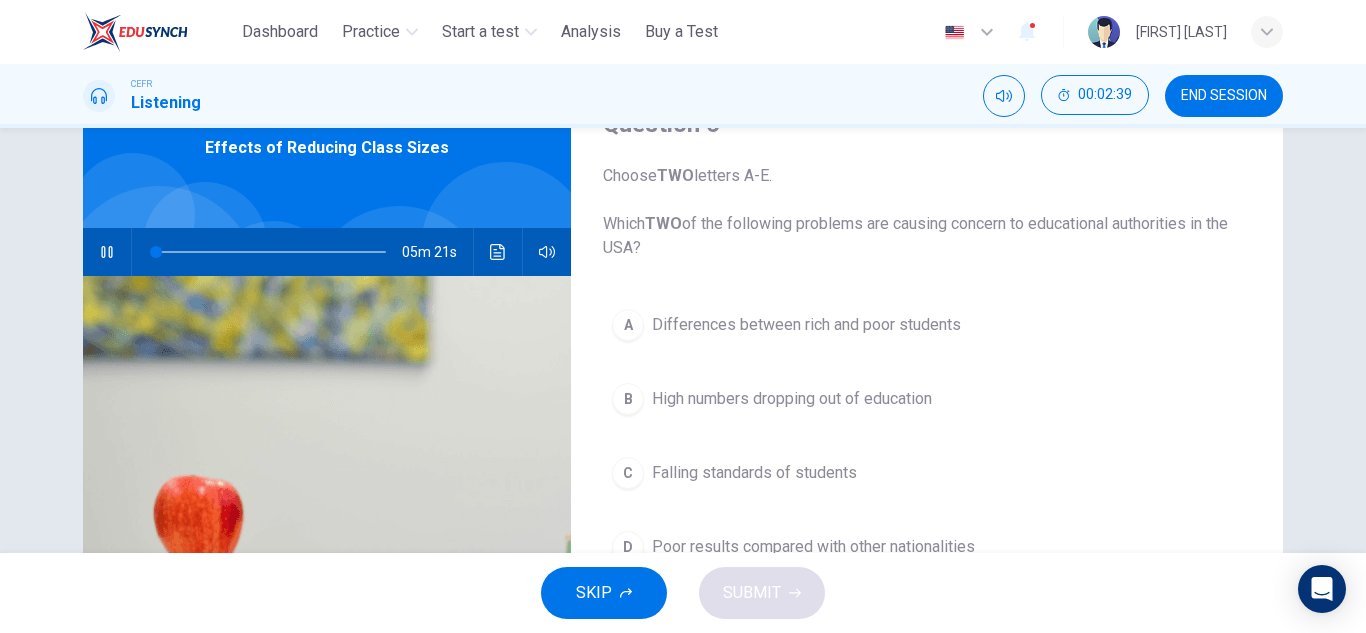 scroll, scrollTop: 0, scrollLeft: 0, axis: both 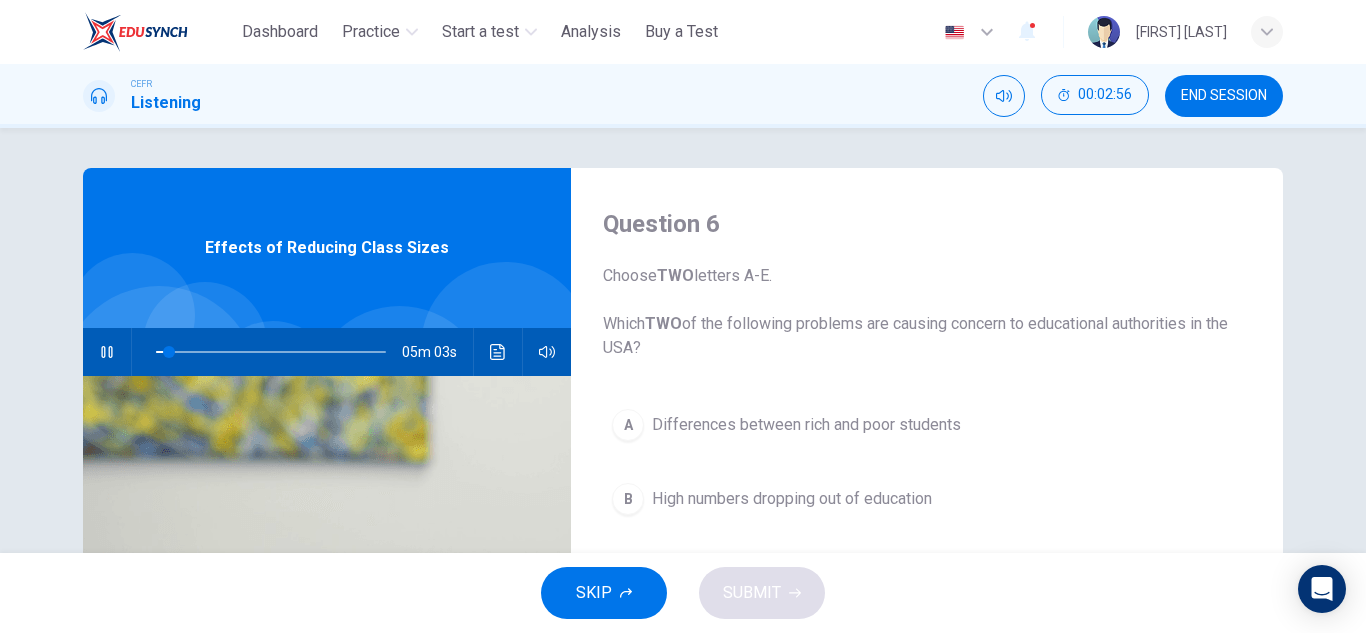 click on "END SESSION" at bounding box center [1224, 96] 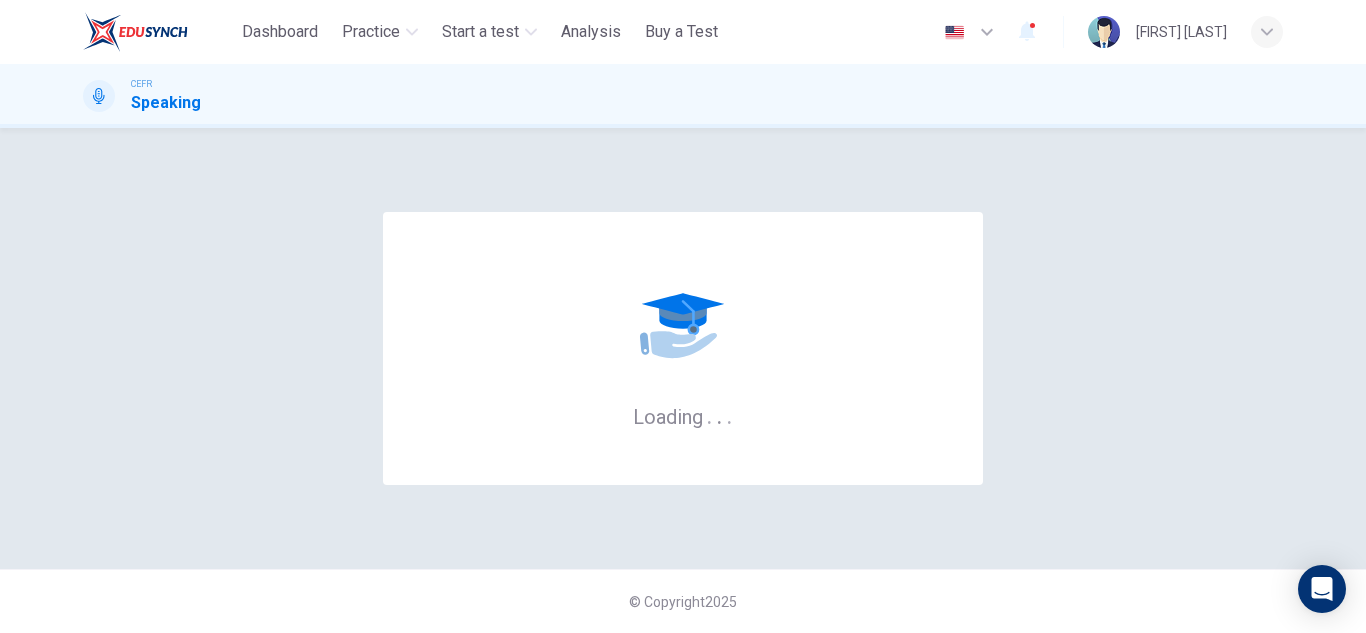 scroll, scrollTop: 0, scrollLeft: 0, axis: both 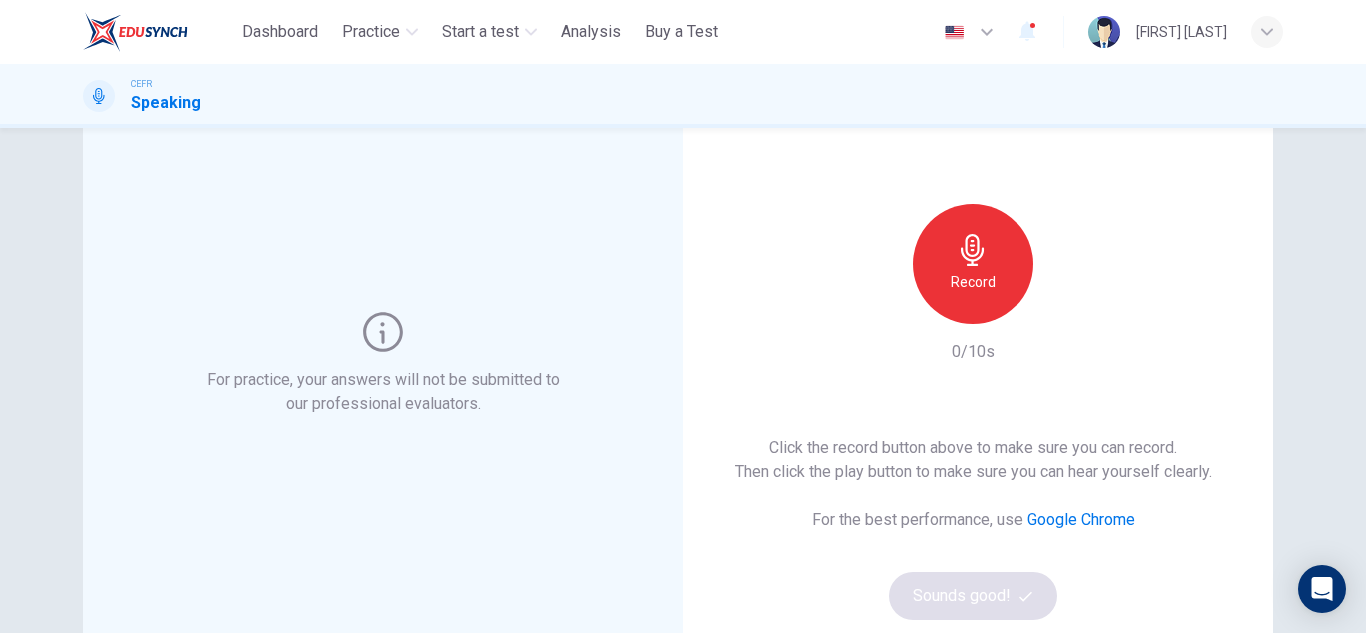 click on "Record" at bounding box center (973, 282) 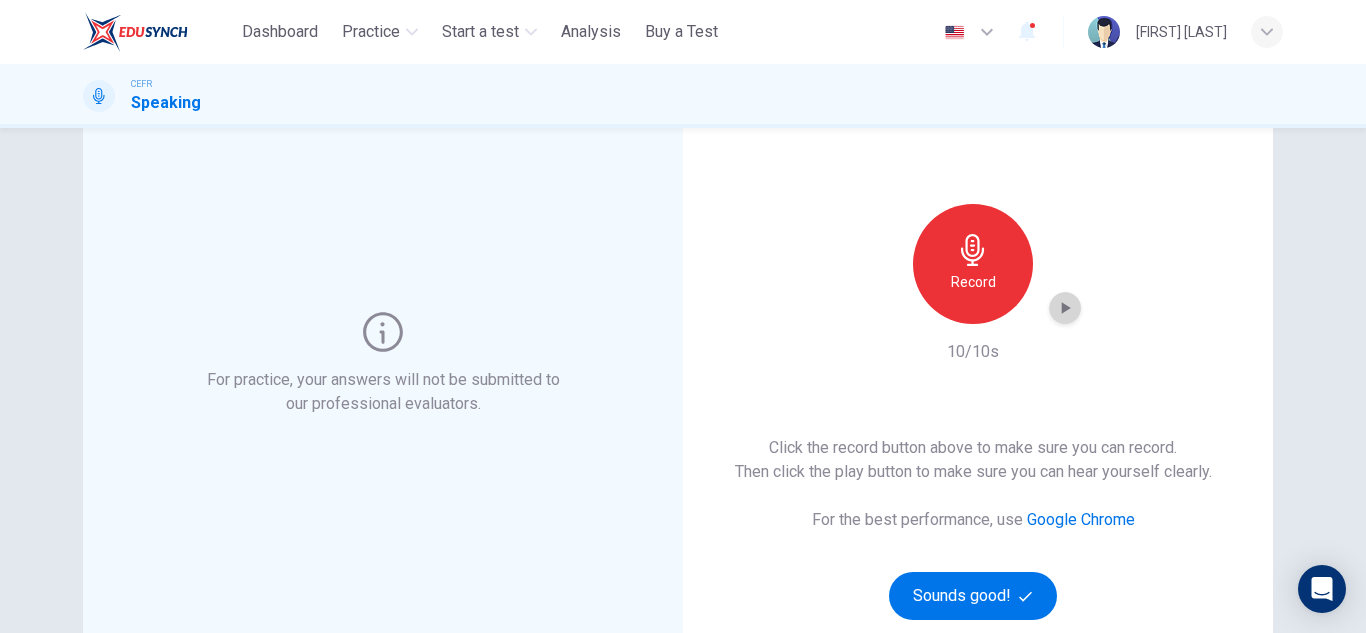click at bounding box center [1065, 308] 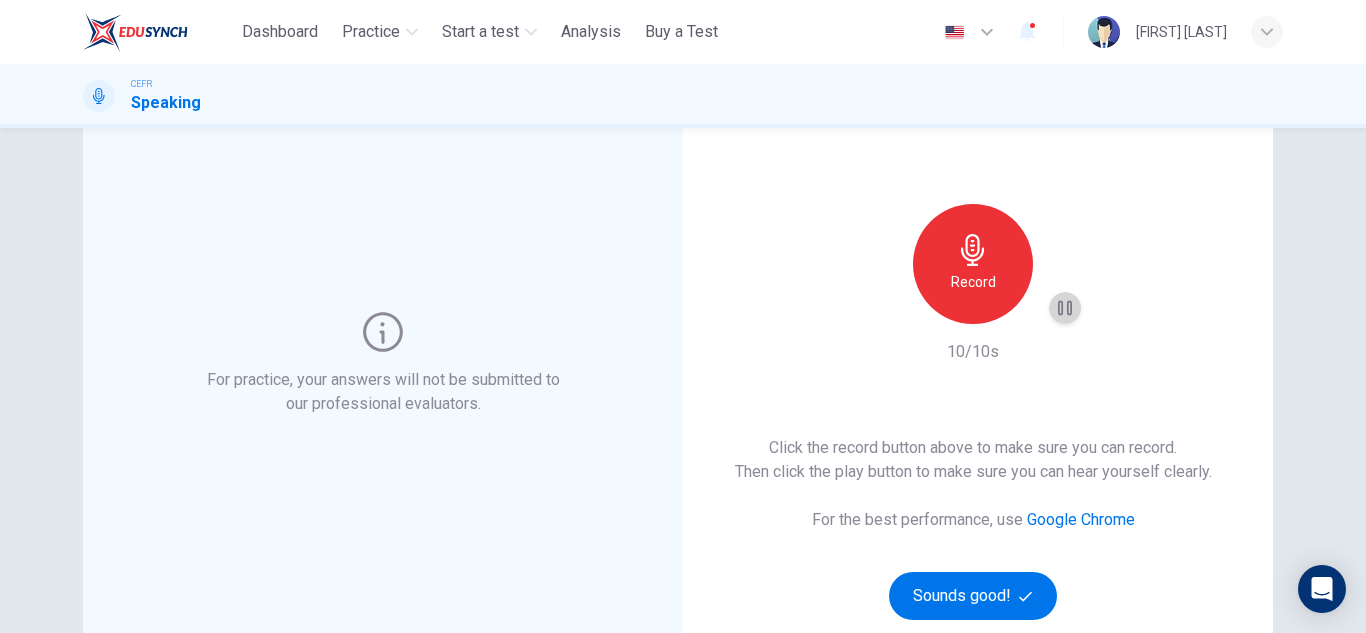 click at bounding box center [1065, 308] 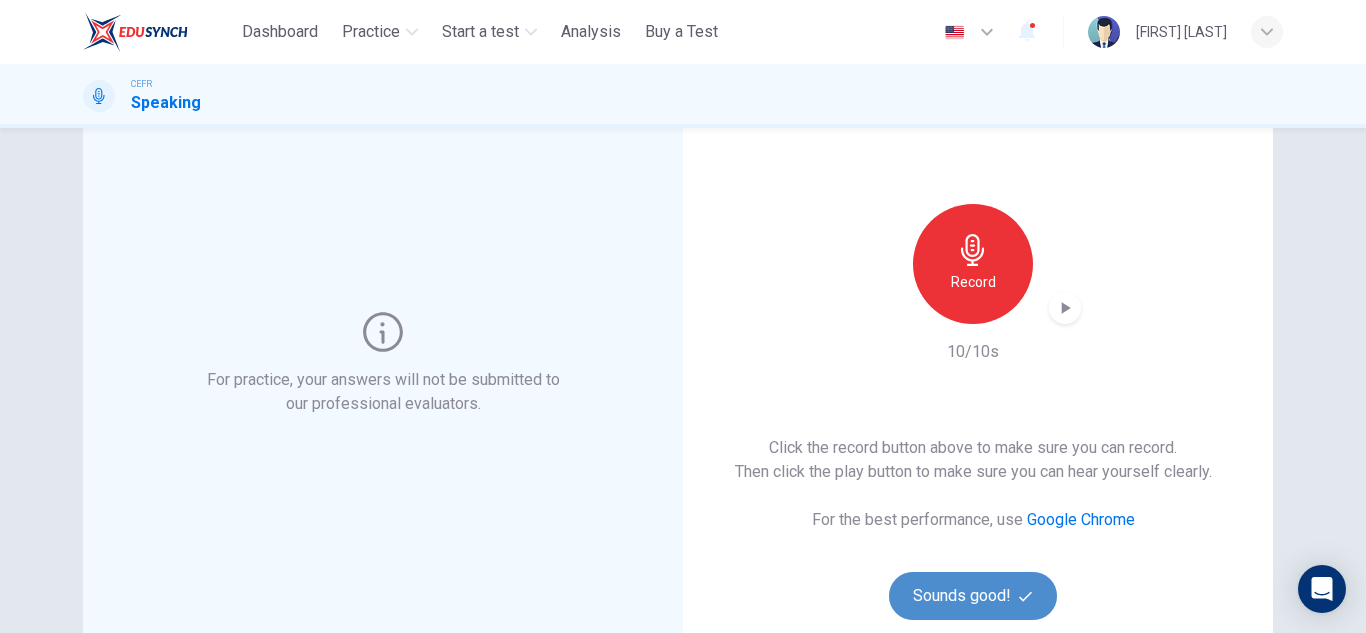 click on "Sounds good!" at bounding box center [973, 596] 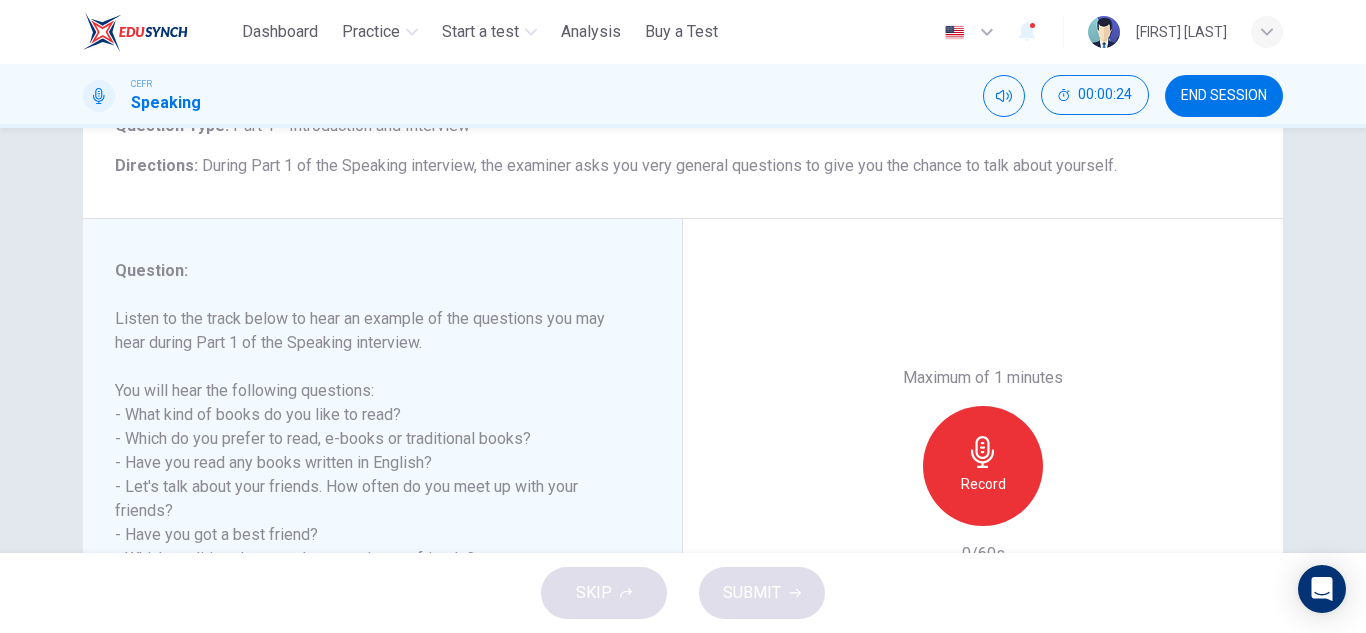scroll, scrollTop: 250, scrollLeft: 0, axis: vertical 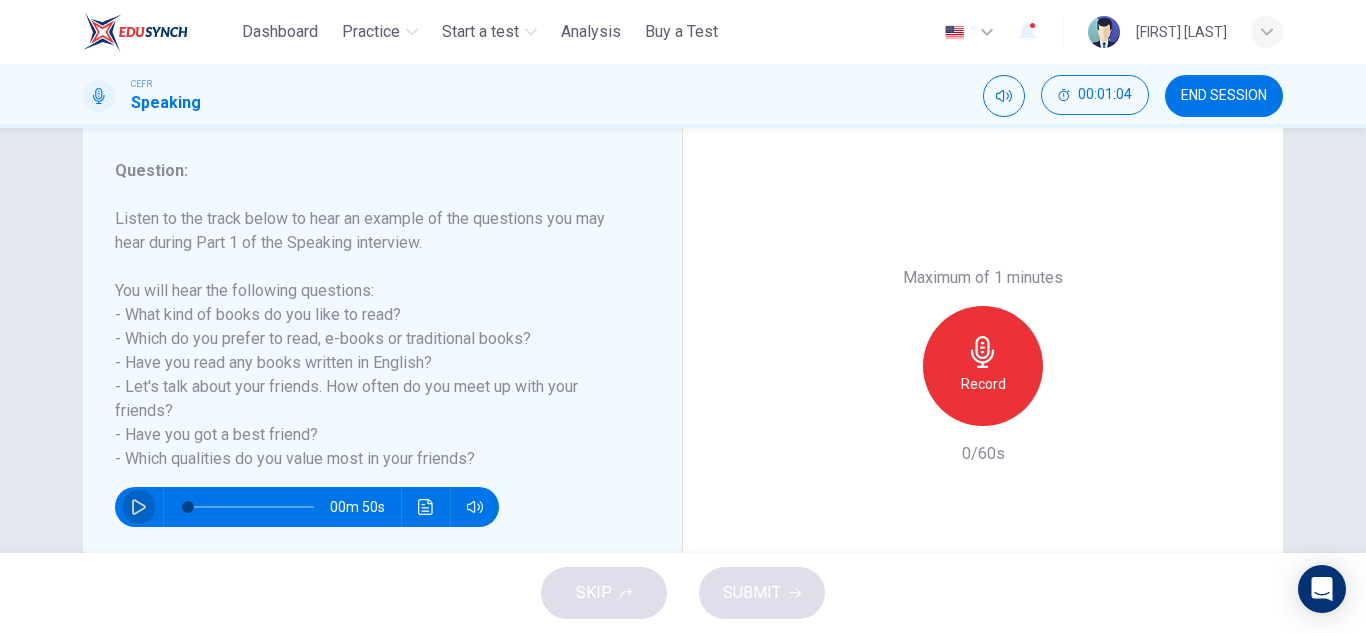 click at bounding box center (139, 507) 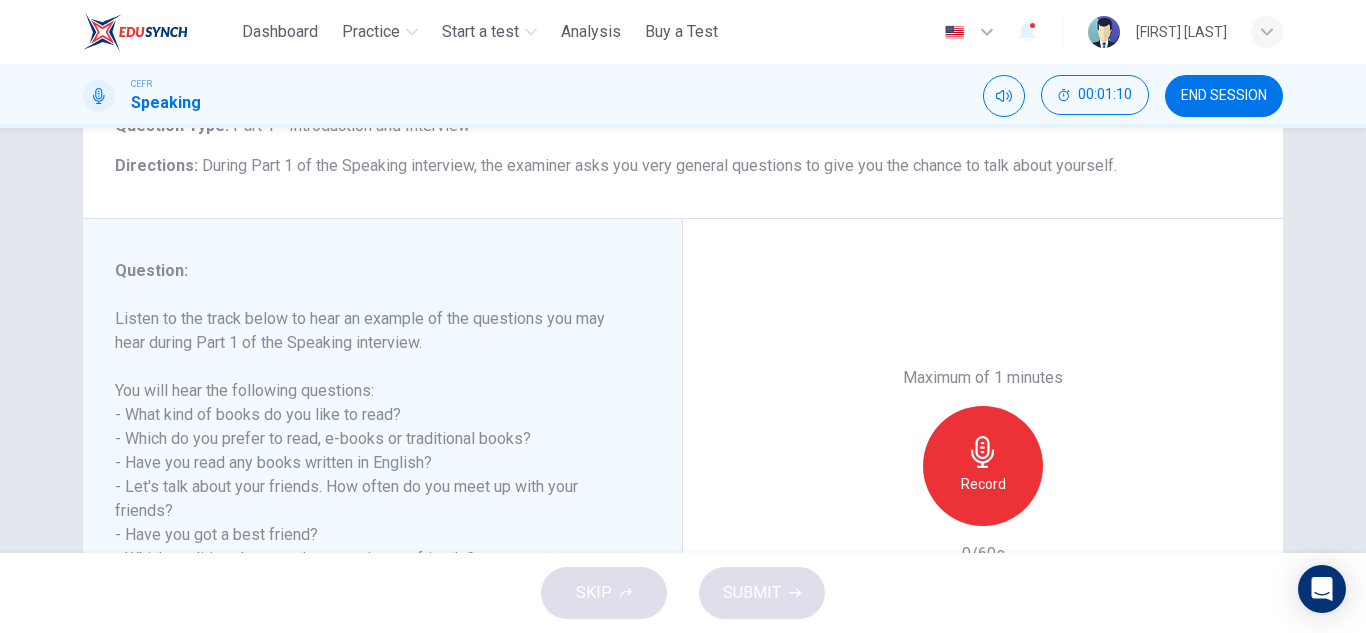 scroll, scrollTop: 250, scrollLeft: 0, axis: vertical 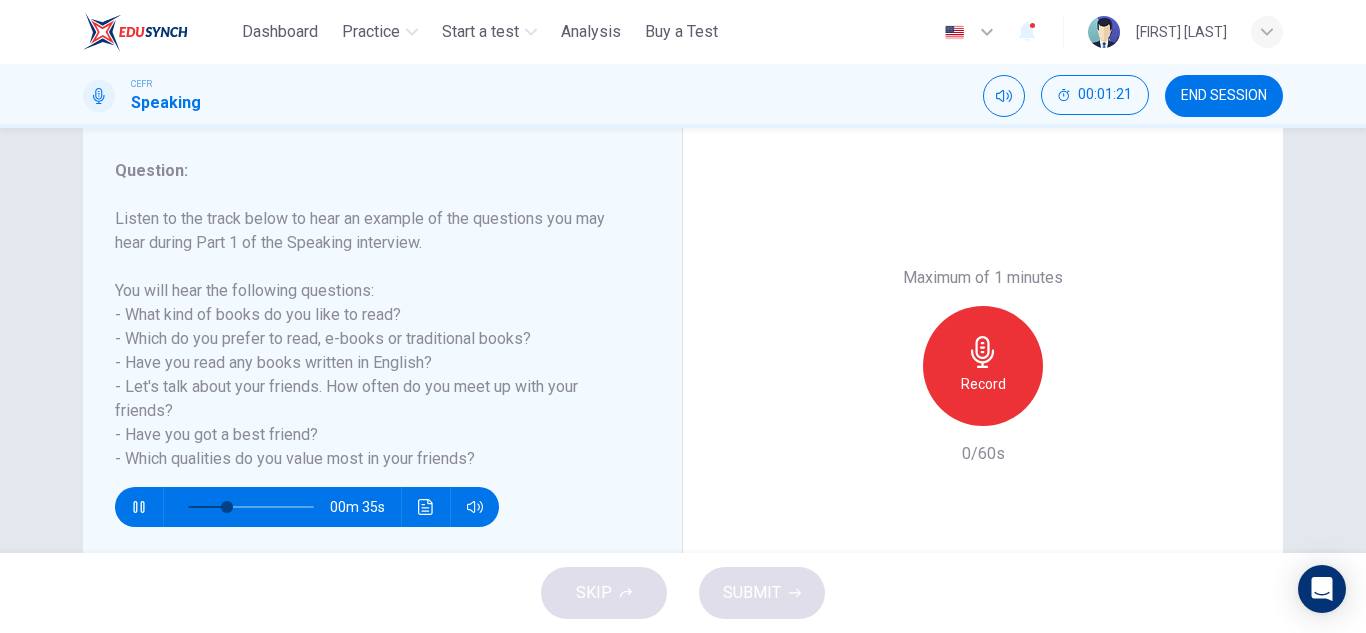 click at bounding box center [139, 507] 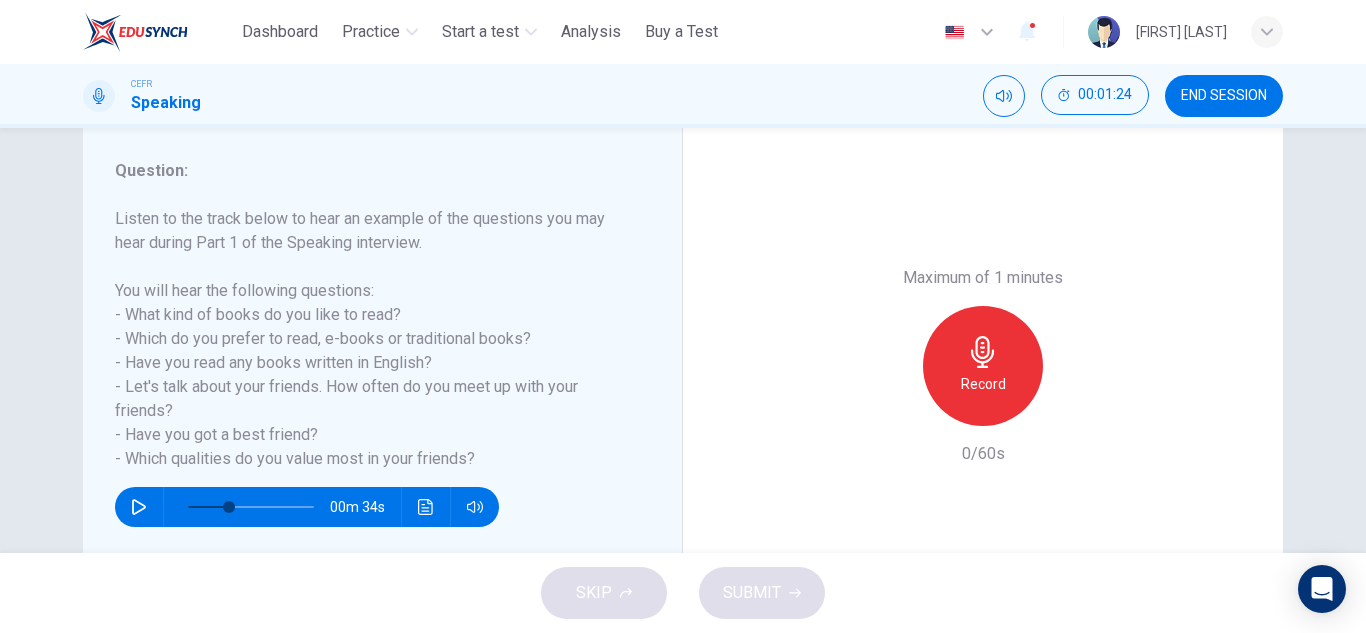 click on "END SESSION" at bounding box center (1224, 96) 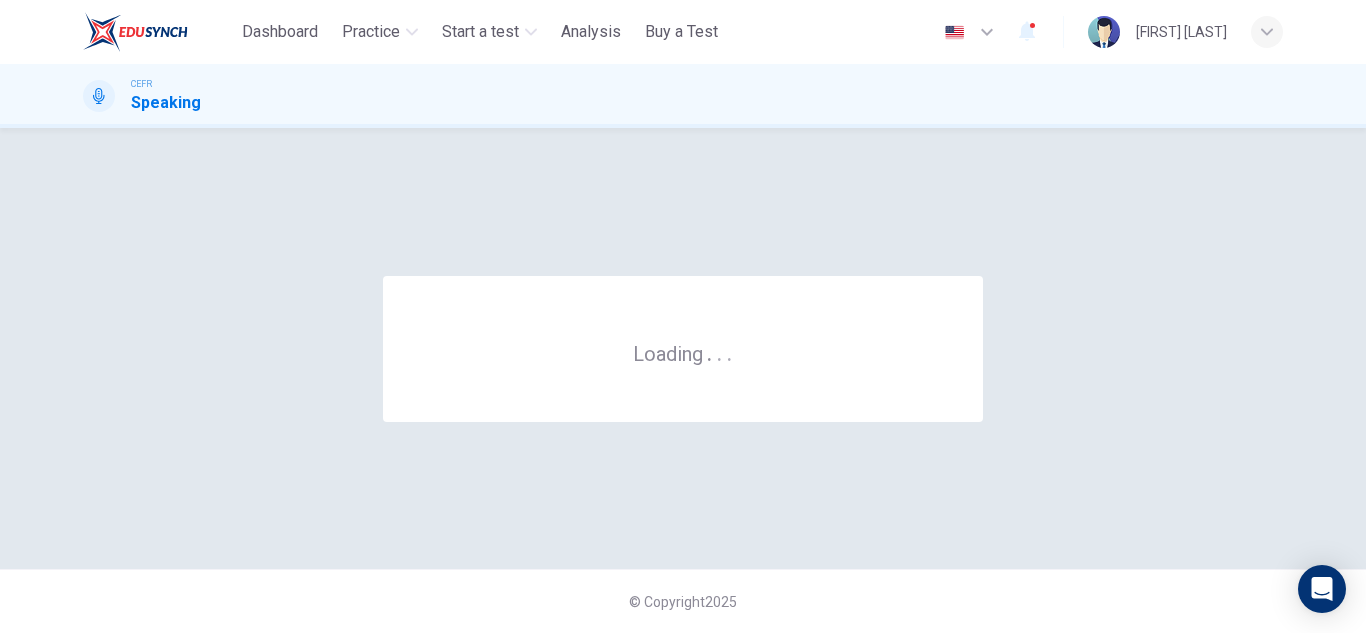 scroll, scrollTop: 0, scrollLeft: 0, axis: both 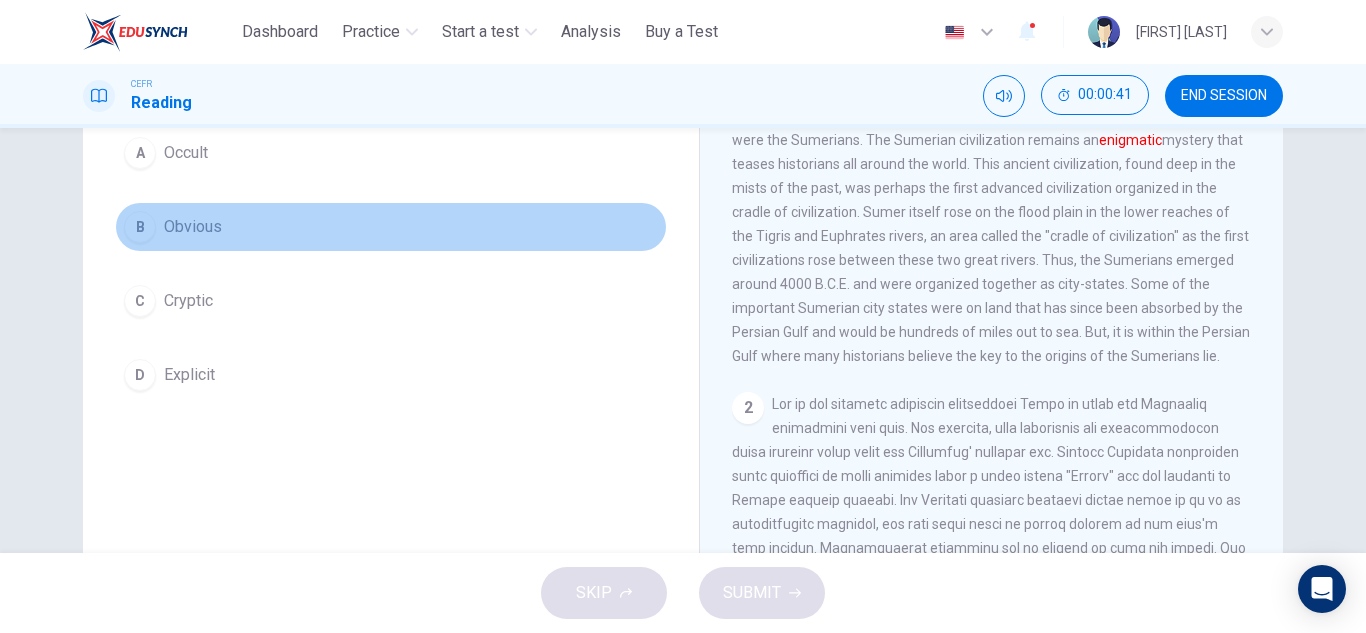click on "B" at bounding box center [140, 153] 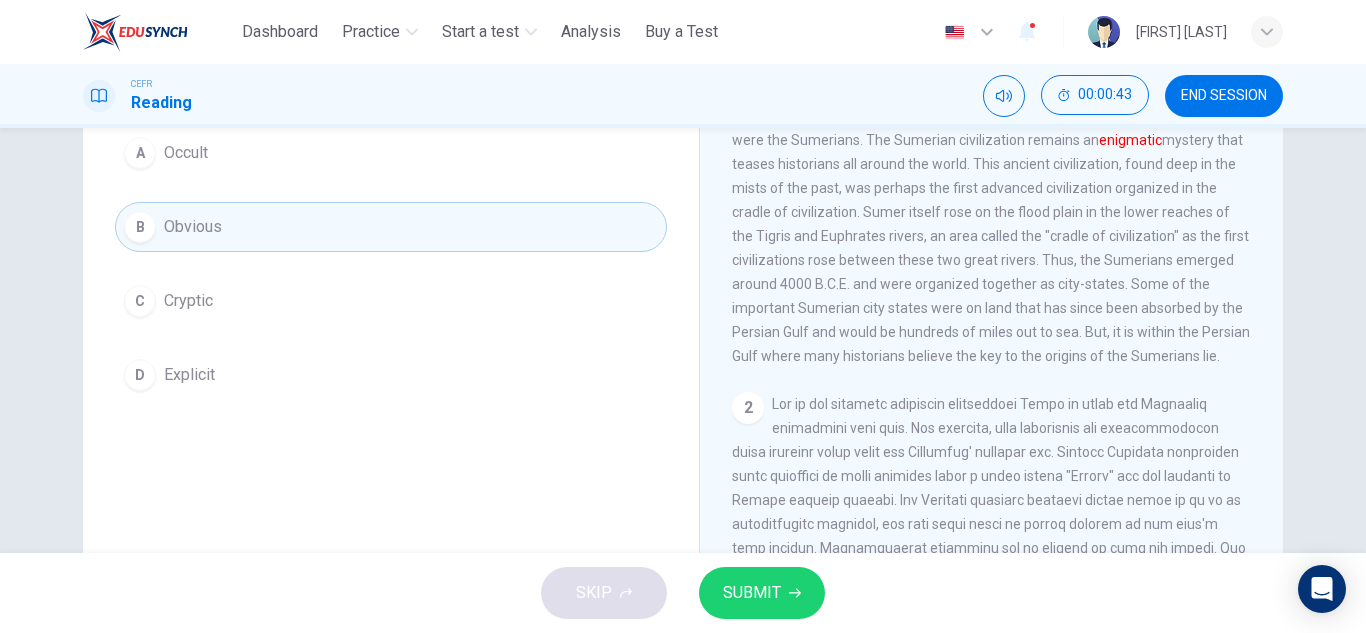 click on "SUBMIT" at bounding box center (752, 593) 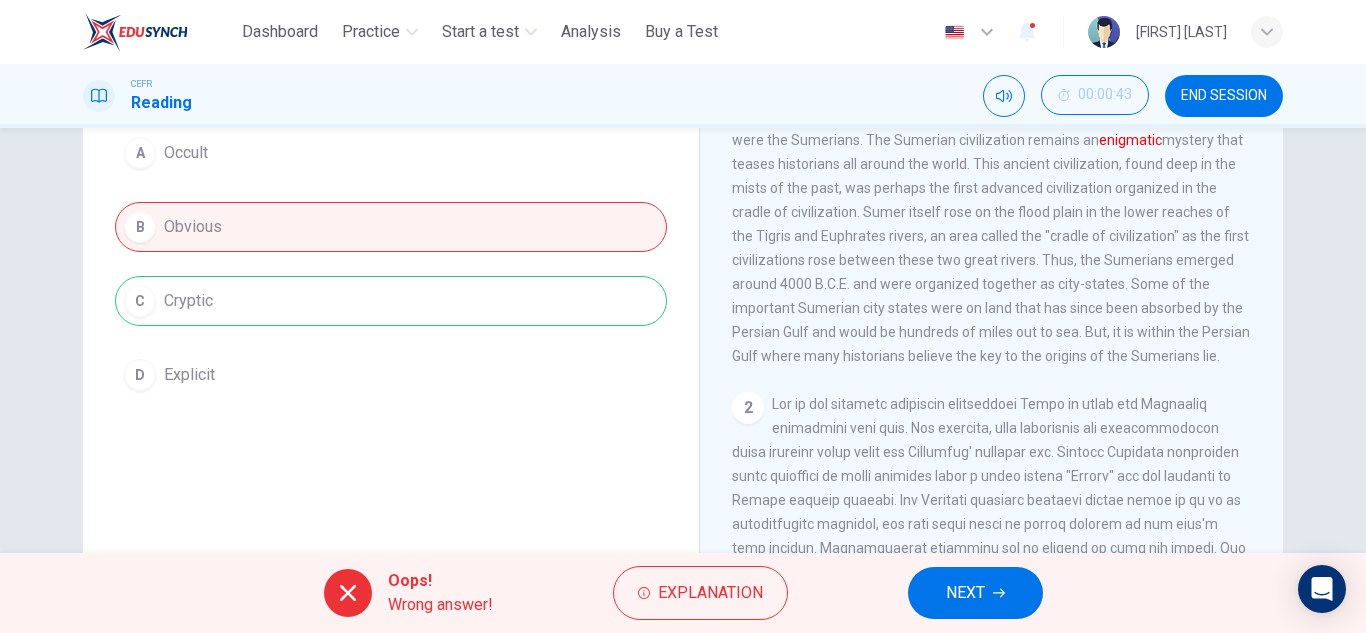 scroll, scrollTop: 100, scrollLeft: 0, axis: vertical 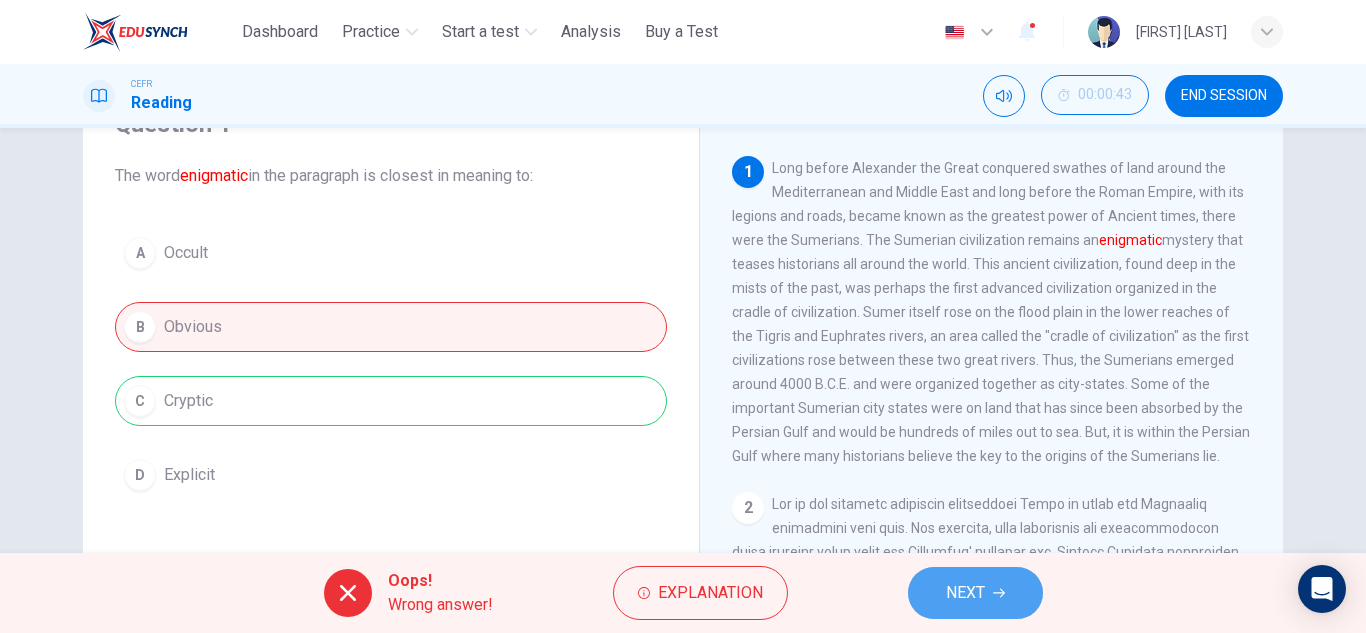 click on "NEXT" at bounding box center (975, 593) 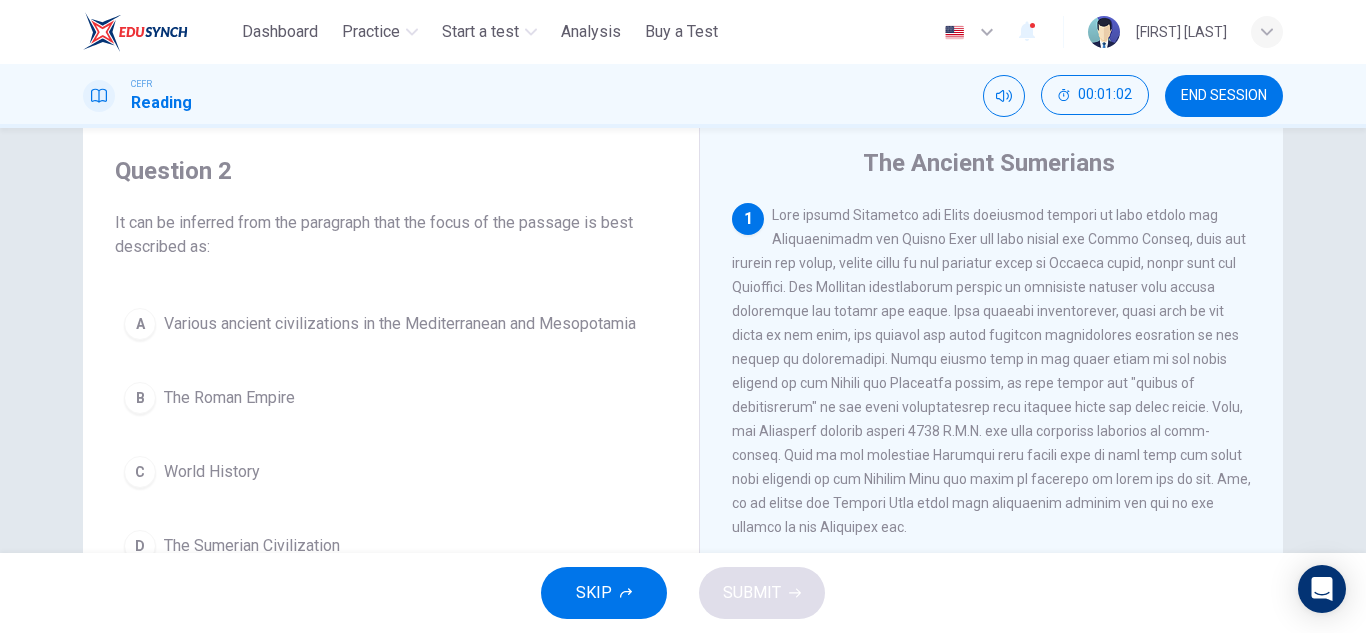 scroll, scrollTop: 100, scrollLeft: 0, axis: vertical 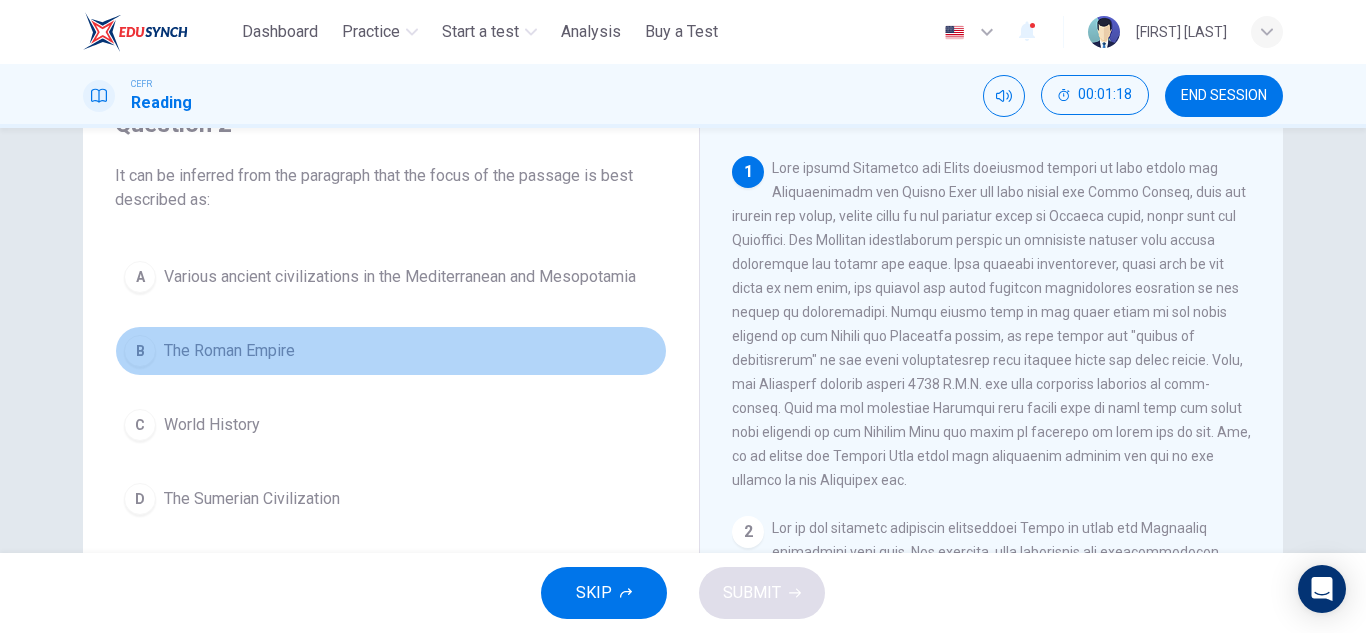 click on "B The Roman Empire" at bounding box center (391, 351) 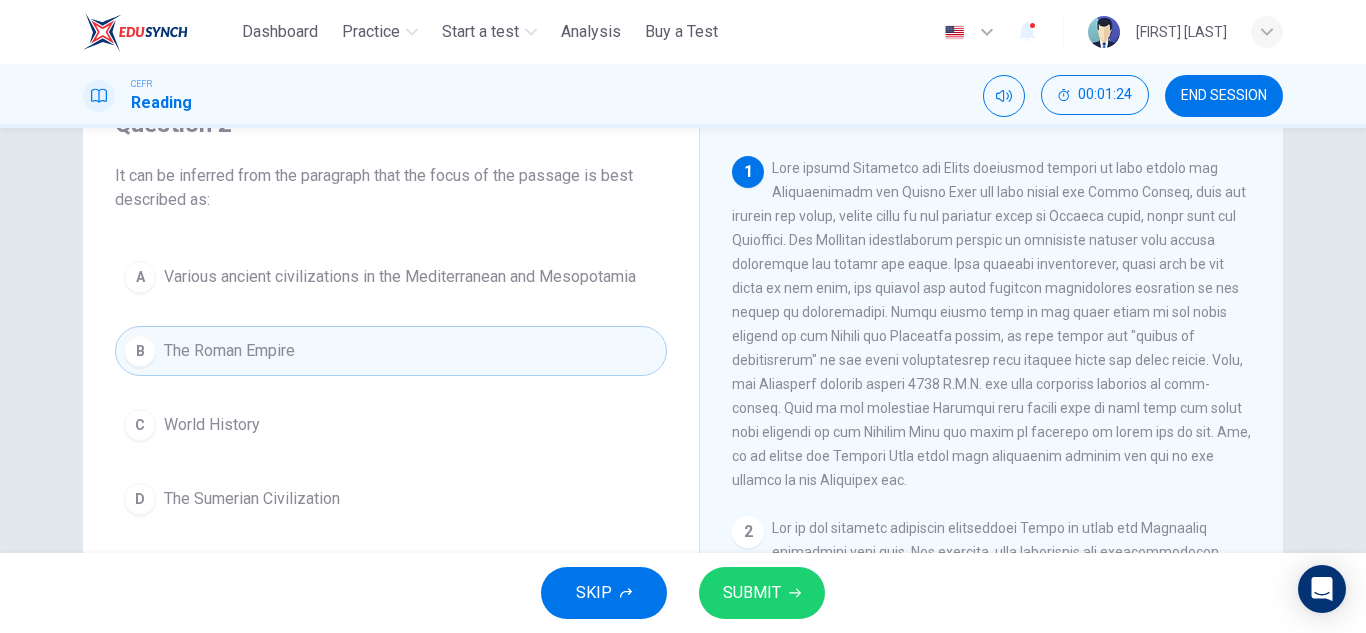 click on "SUBMIT" at bounding box center (752, 593) 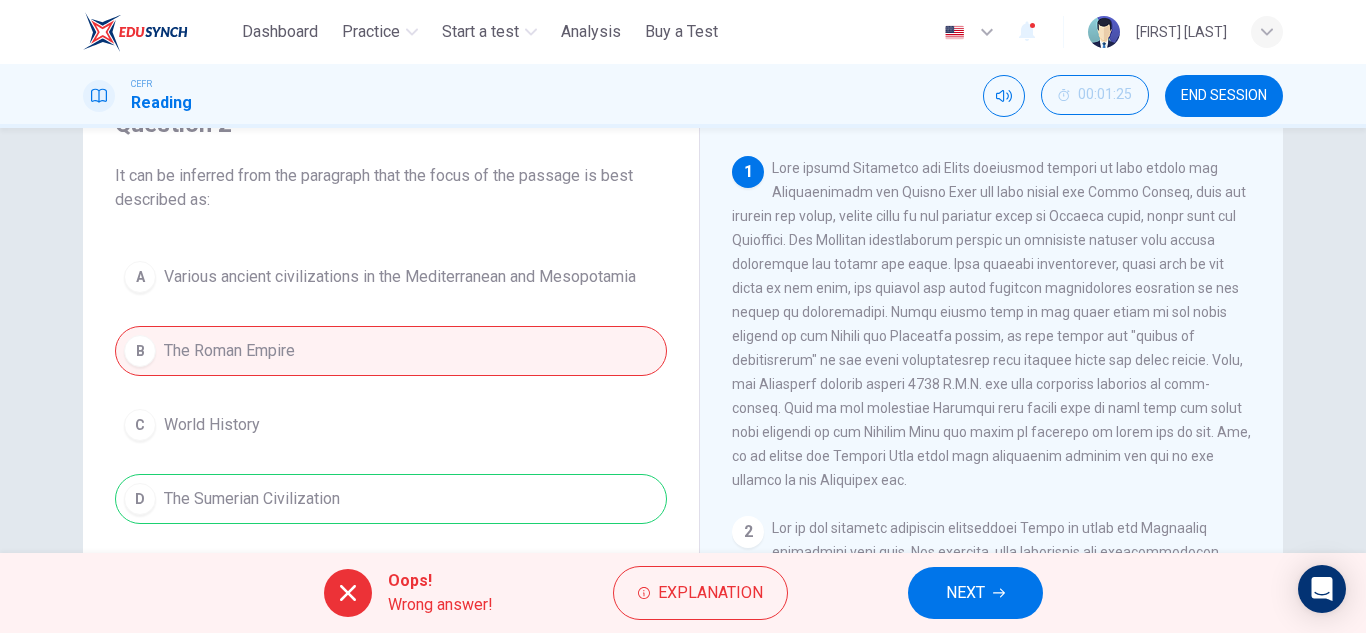 click on "NEXT" at bounding box center (975, 593) 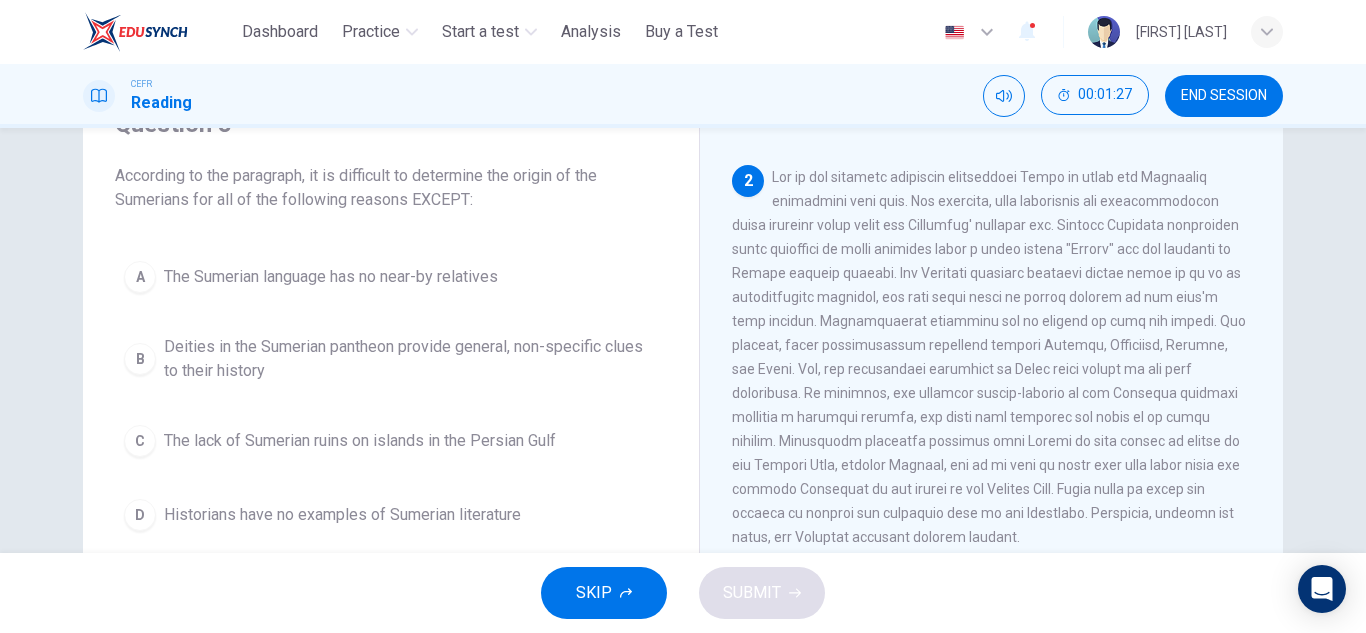 scroll, scrollTop: 400, scrollLeft: 0, axis: vertical 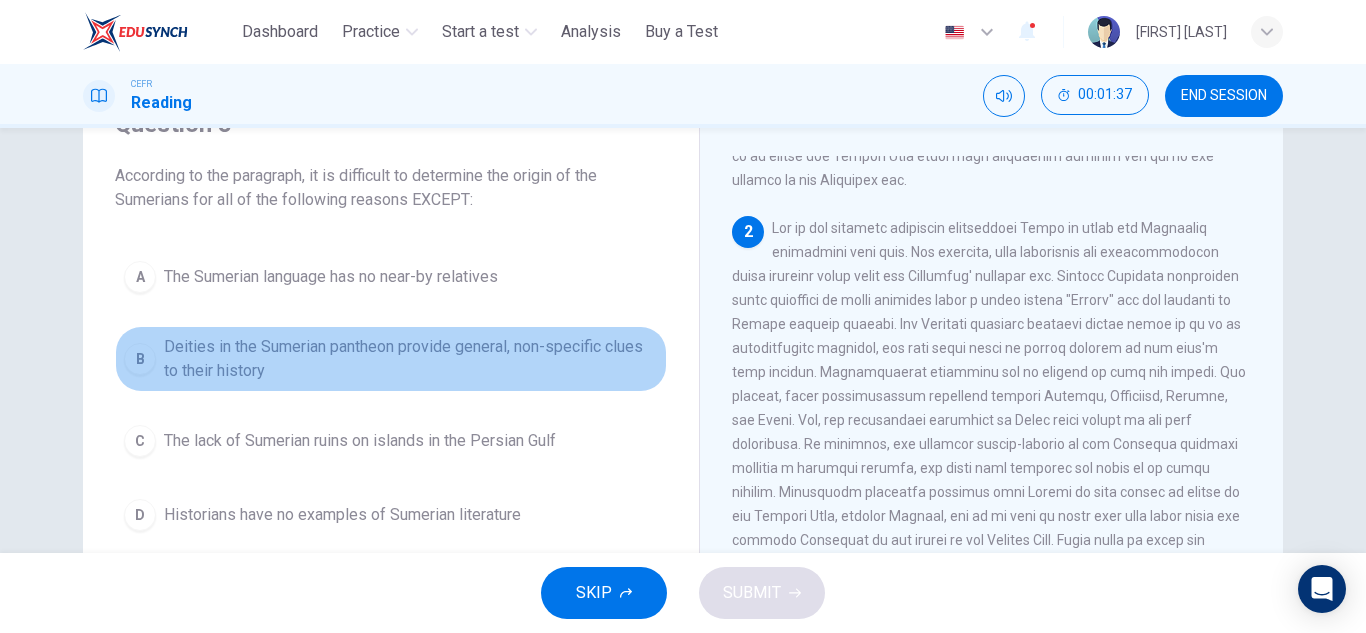 click on "Deities in the Sumerian pantheon provide general, non-specific clues to their history" at bounding box center (331, 277) 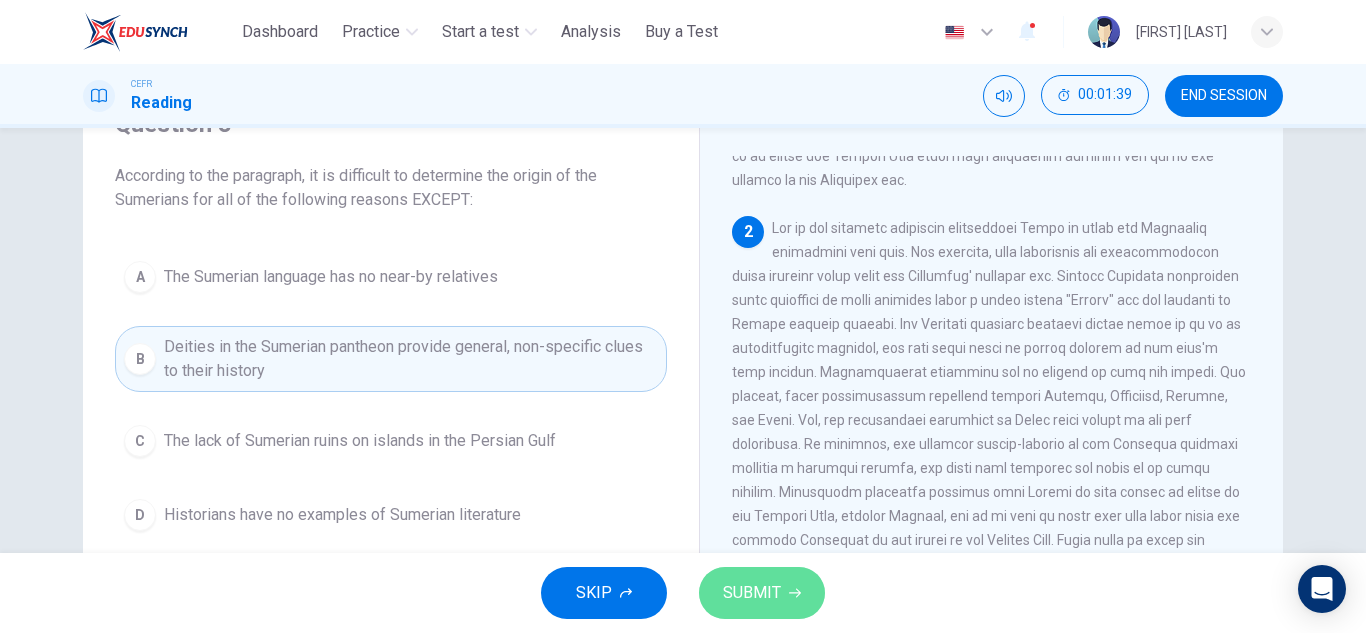 click on "SUBMIT" at bounding box center (752, 593) 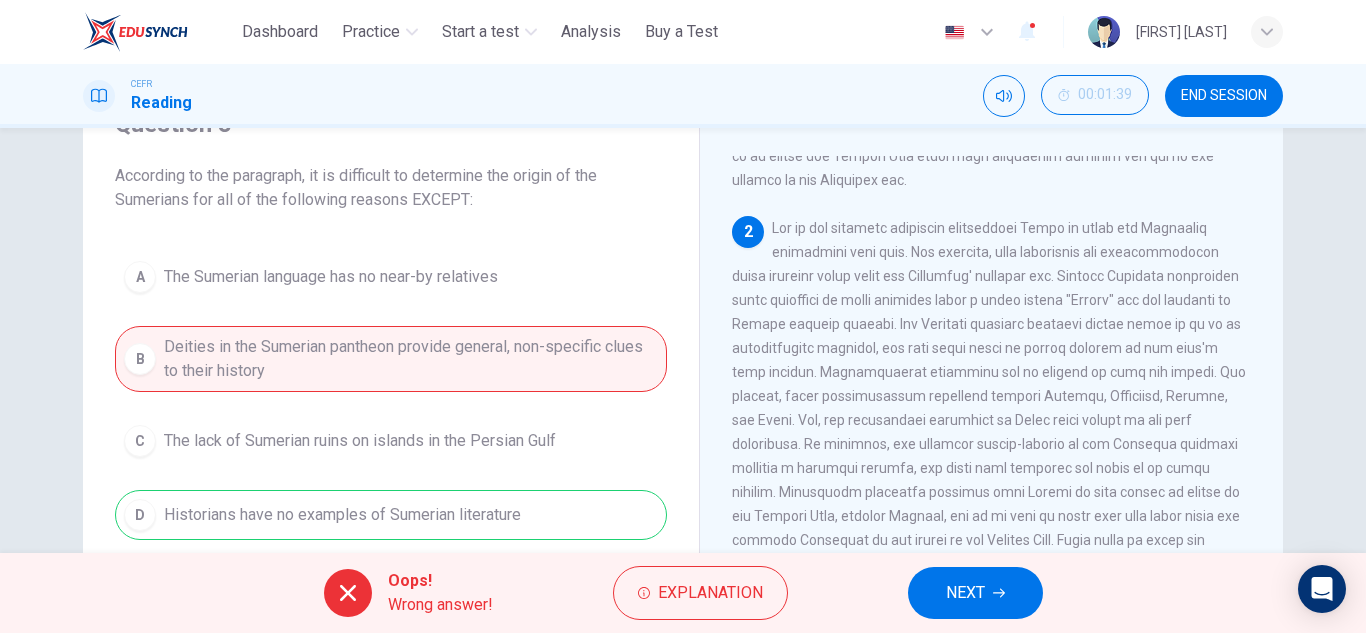 click on "END SESSION" at bounding box center [1224, 96] 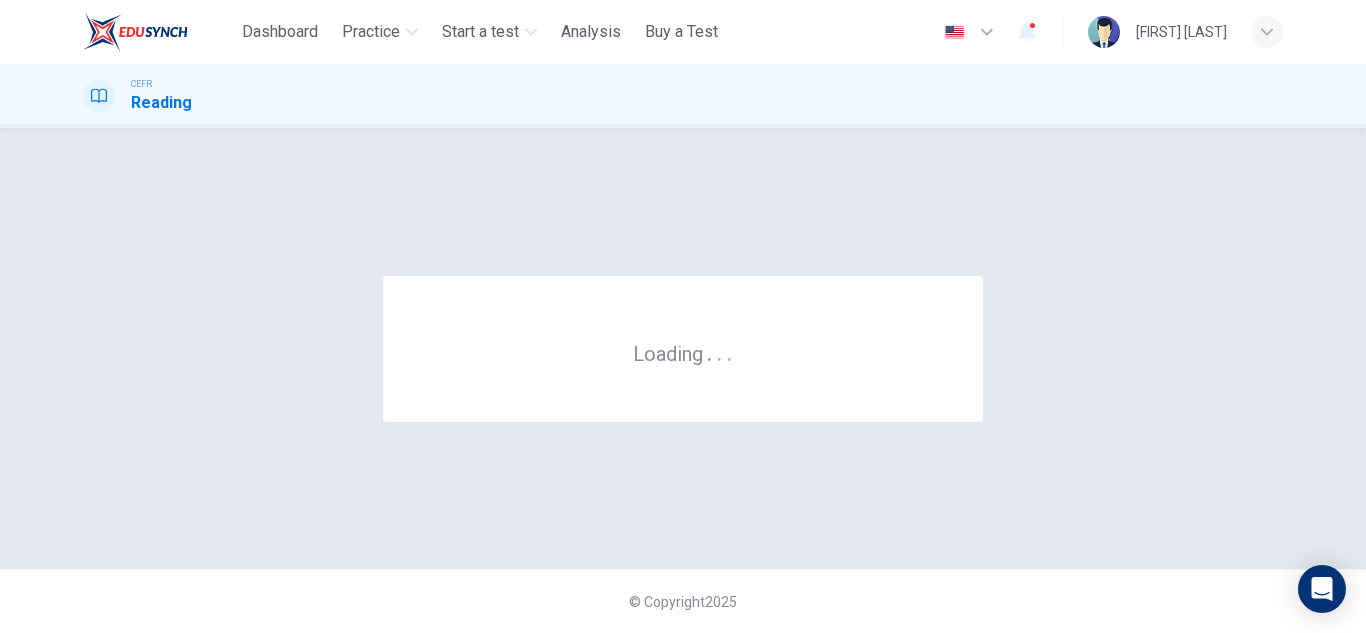 scroll, scrollTop: 0, scrollLeft: 0, axis: both 